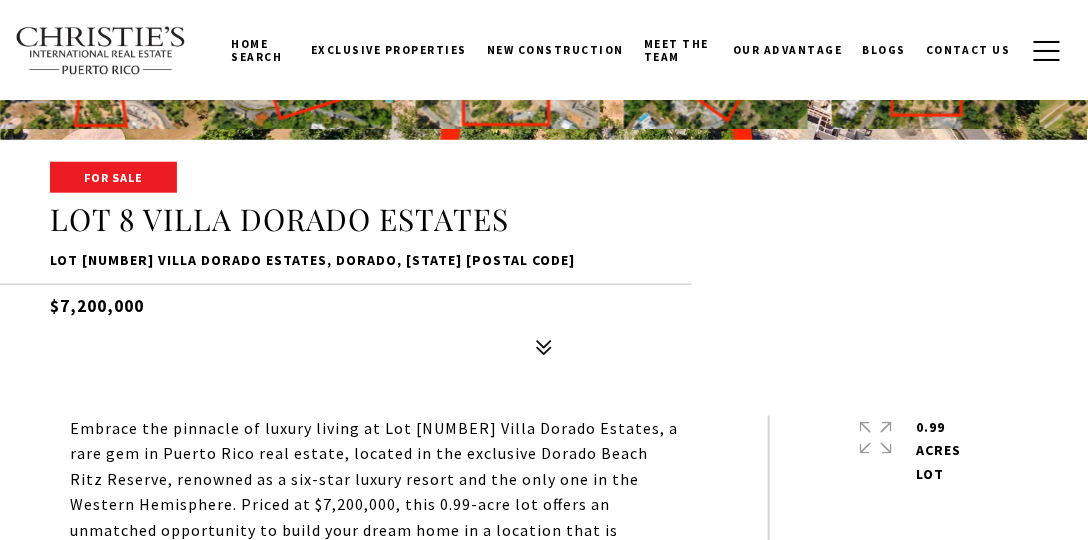 scroll, scrollTop: 400, scrollLeft: 0, axis: vertical 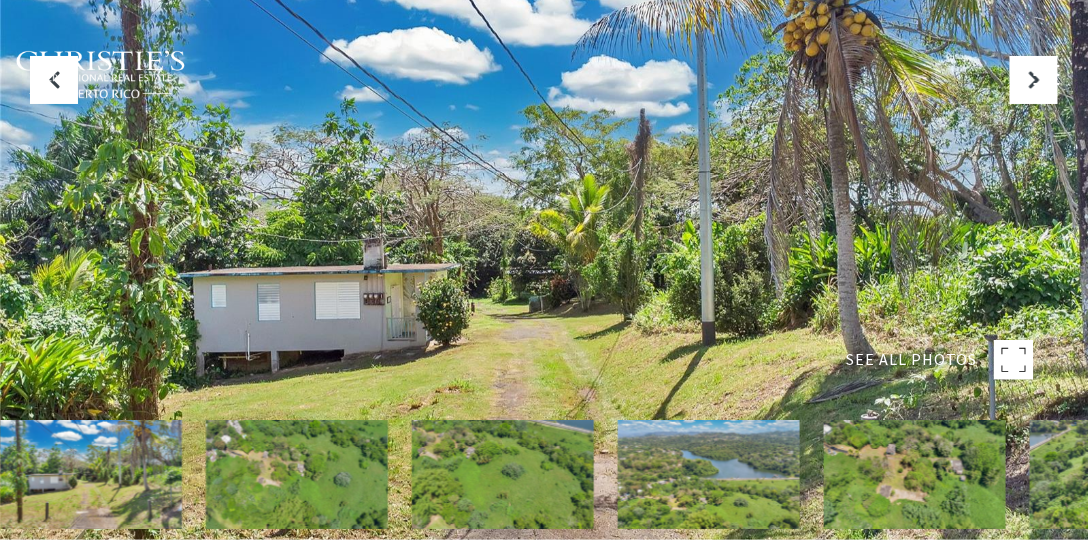 type on "**********" 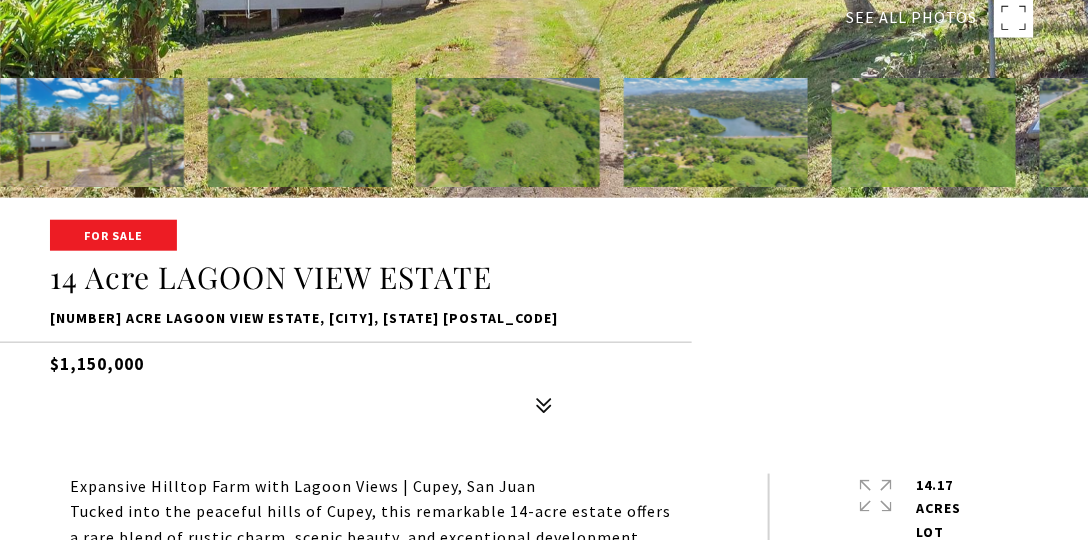 scroll, scrollTop: 0, scrollLeft: 0, axis: both 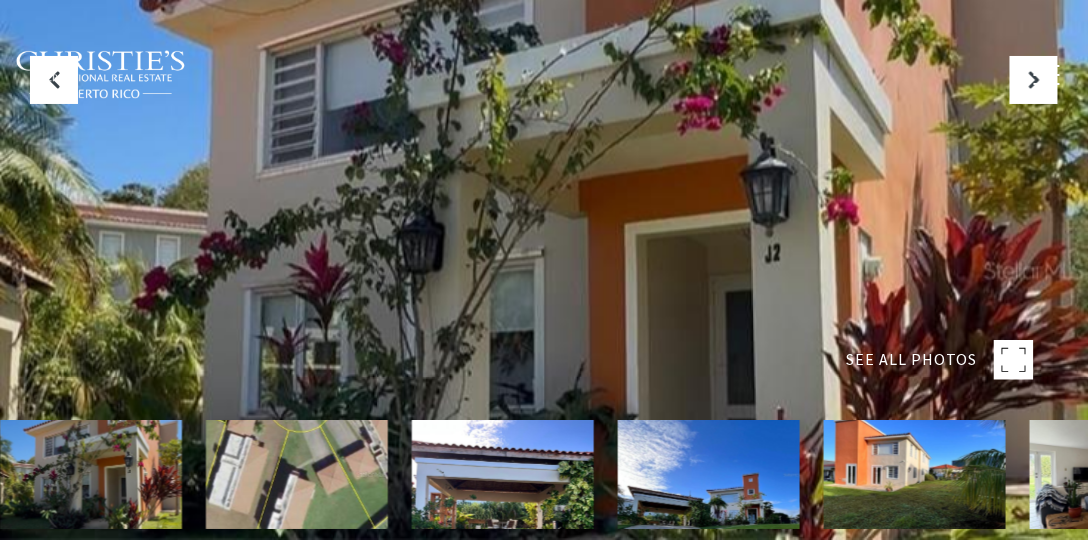 type on "********" 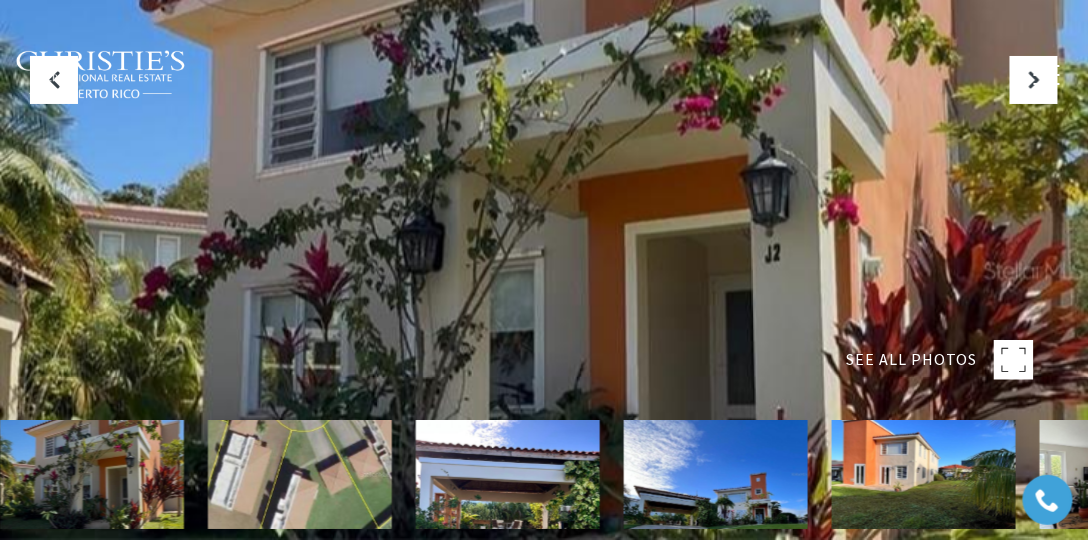 scroll, scrollTop: 400, scrollLeft: 0, axis: vertical 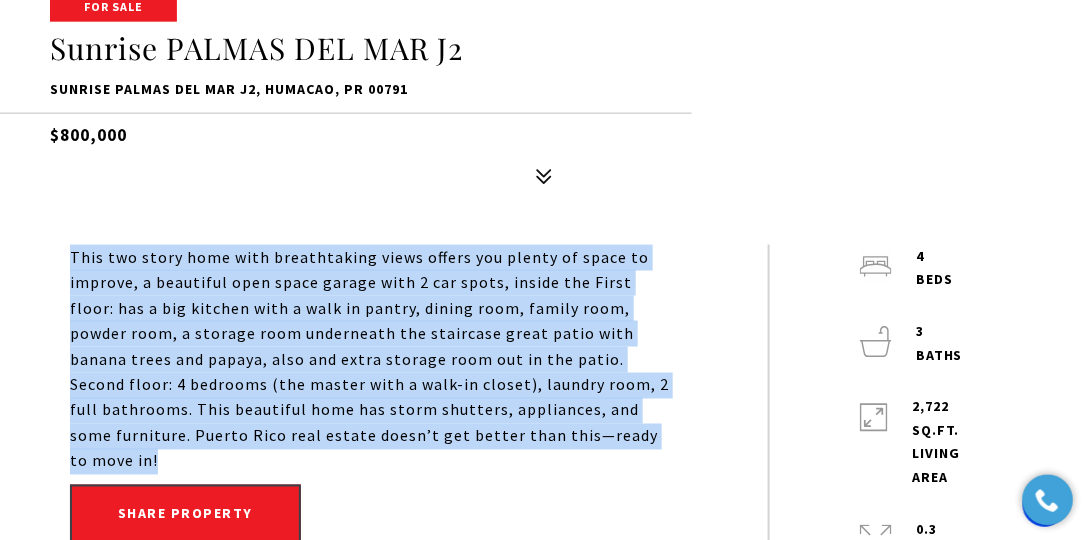 drag, startPoint x: 52, startPoint y: 248, endPoint x: 612, endPoint y: 434, distance: 590.08136 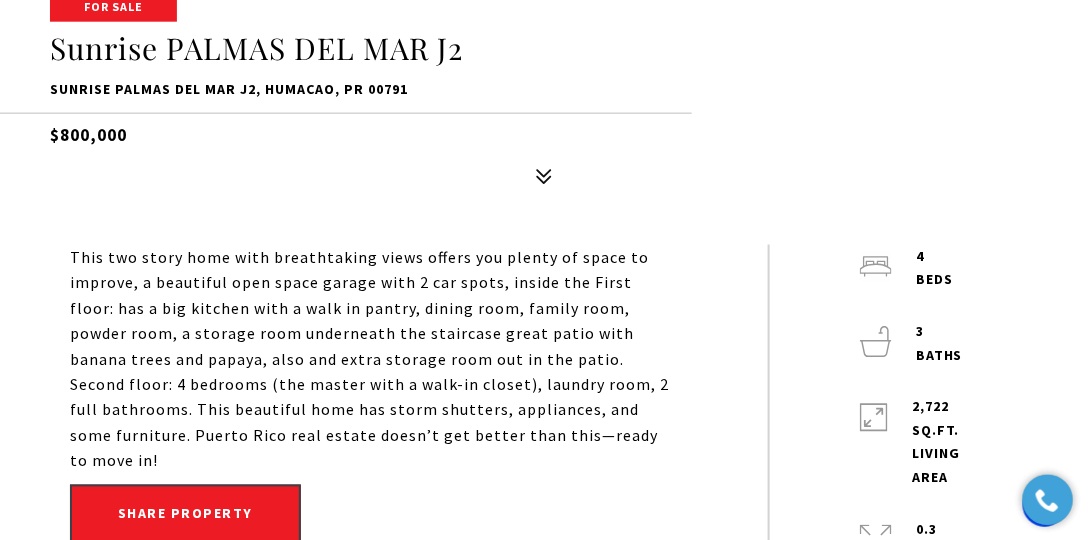click on "SEE ALL PHOTOS" at bounding box center [544, -173] 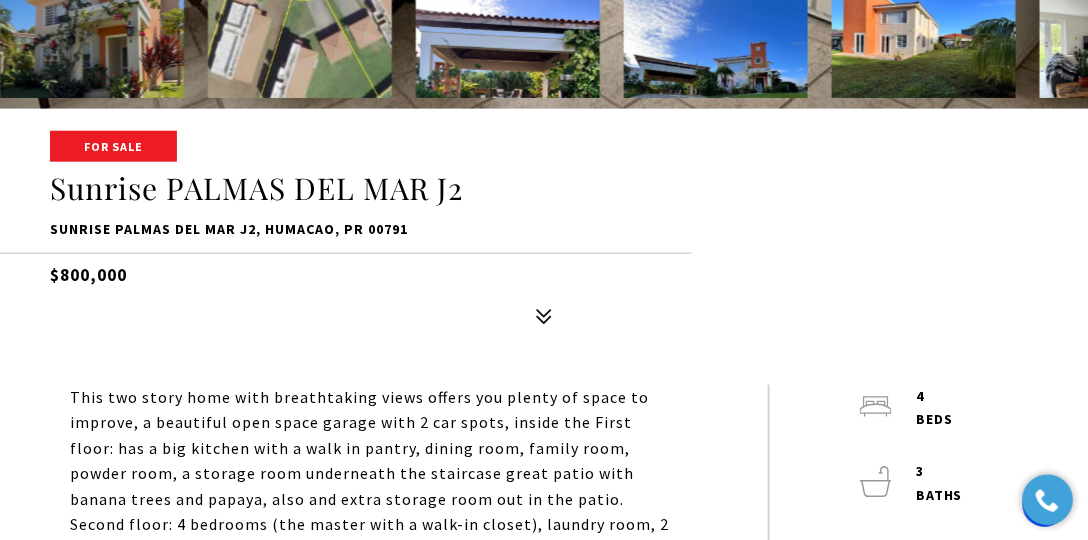 scroll, scrollTop: 514, scrollLeft: 0, axis: vertical 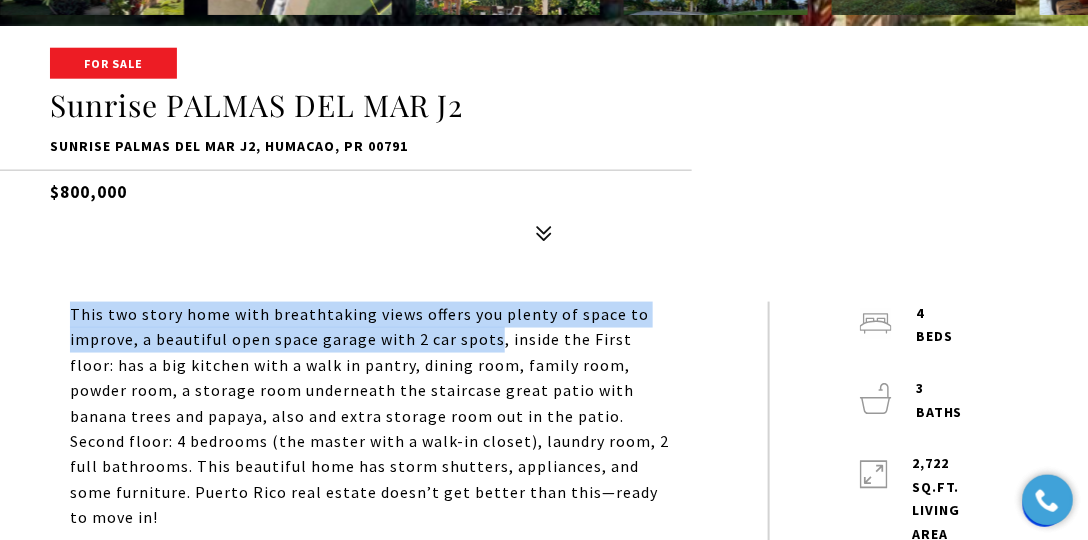 drag, startPoint x: 48, startPoint y: 304, endPoint x: 493, endPoint y: 333, distance: 445.94394 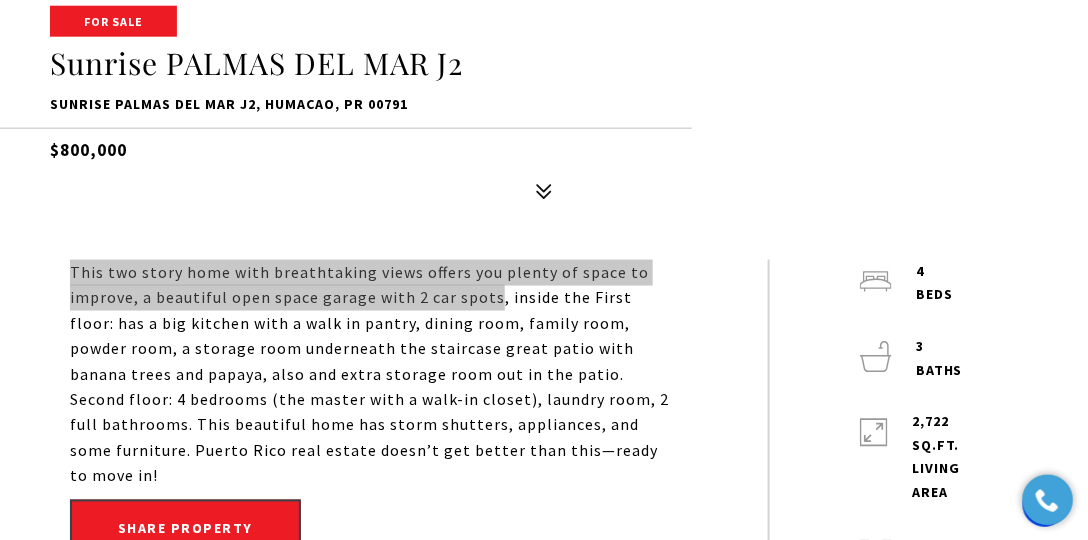scroll, scrollTop: 571, scrollLeft: 0, axis: vertical 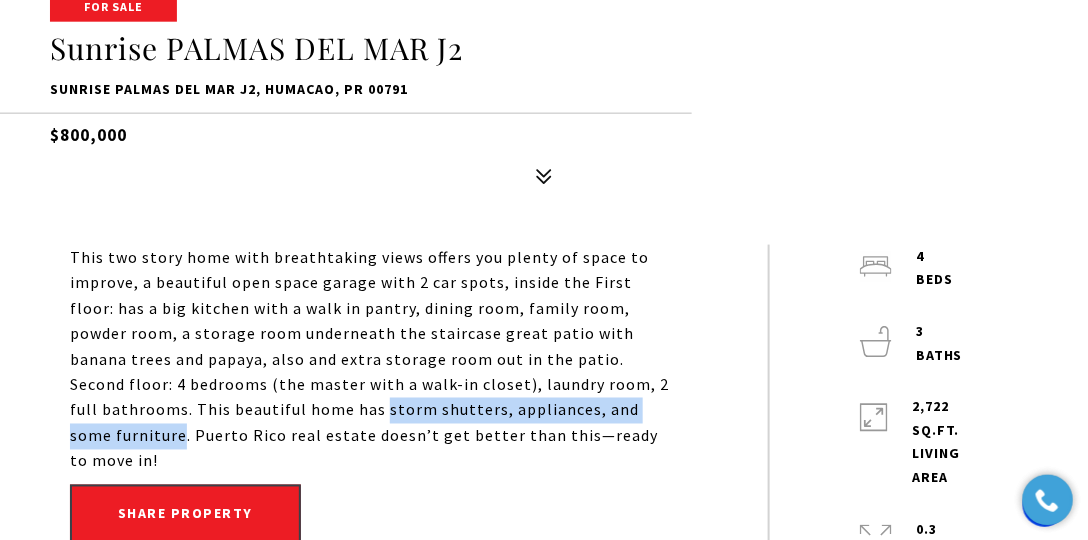 drag, startPoint x: 256, startPoint y: 409, endPoint x: 614, endPoint y: 418, distance: 358.1131 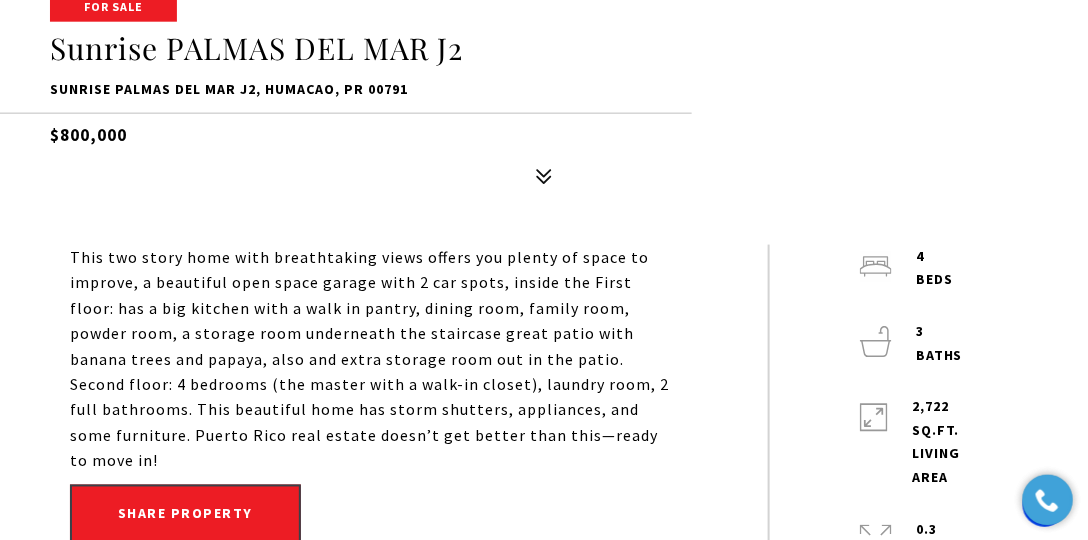 click on "This two story home with breathtaking views offers you plenty of space to improve, a beautiful open space garage with 2 car spots, inside the First floor: has a big kitchen with a walk in pantry, dining room, family room, powder room, a storage room underneath the staircase great patio with banana trees and papaya, also and extra storage room out in the patio. Second floor: 4 bedrooms (the master with a walk-in closet), laundry room, 2 full bathrooms. This beautiful home has storm shutters, appliances, and some furniture. Puerto Rico real estate doesn’t get better than this—ready to move in!
Share property
4" at bounding box center (544, 444) 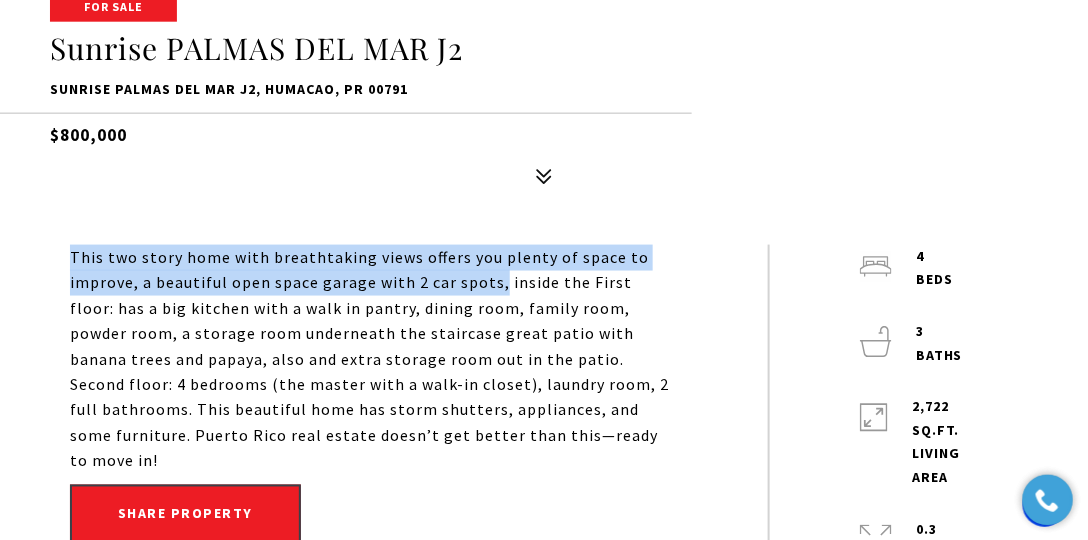 drag, startPoint x: 52, startPoint y: 260, endPoint x: 500, endPoint y: 281, distance: 448.4919 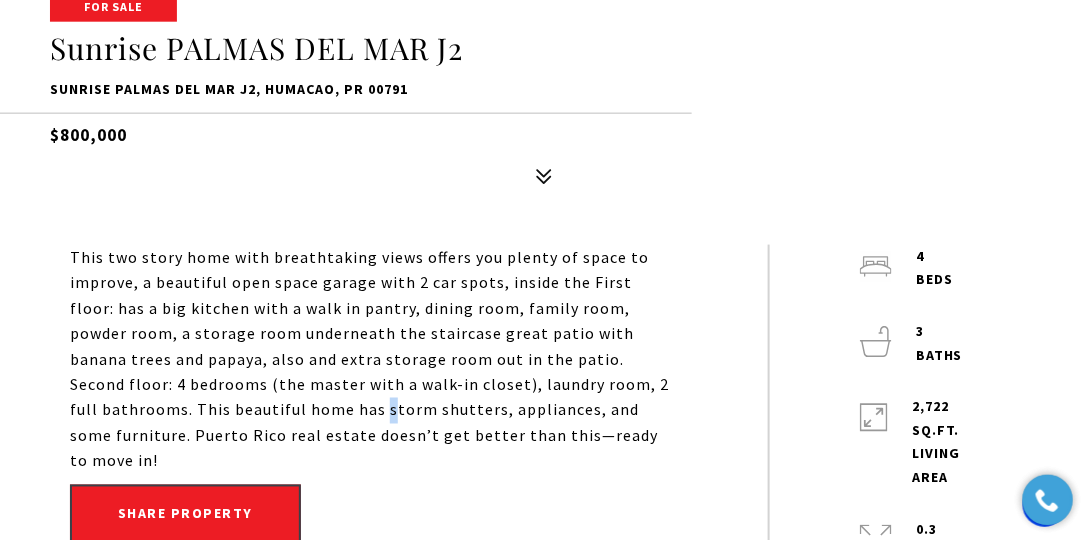 click on "This two story home with breathtaking views offers you plenty of space to improve, a beautiful open space garage with 2 car spots, inside the First floor: has a big kitchen with a walk in pantry, dining room, family room, powder room, a storage room underneath the staircase great patio with banana trees and papaya, also and extra storage room out in the patio. Second floor: 4 bedrooms (the master with a walk-in closet), laundry room, 2 full bathrooms. This beautiful home has storm shutters, appliances, and some furniture. Puerto Rico real estate doesn’t get better than this—ready to move in!" at bounding box center [374, 360] 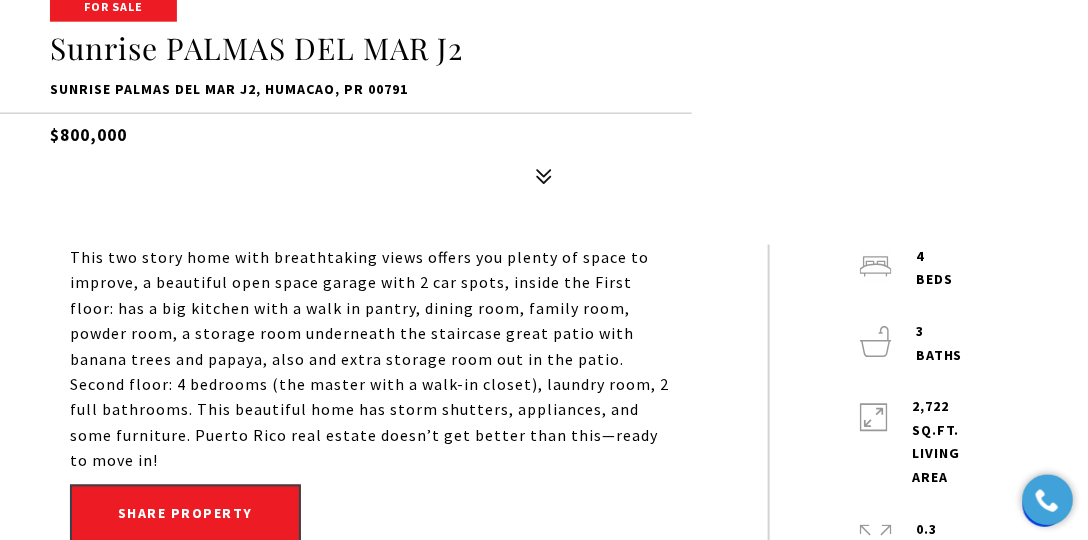 click on "This two story home with breathtaking views offers you plenty of space to improve, a beautiful open space garage with 2 car spots, inside the First floor: has a big kitchen with a walk in pantry, dining room, family room, powder room, a storage room underneath the staircase great patio with banana trees and papaya, also and extra storage room out in the patio. Second floor: 4 bedrooms (the master with a walk-in closet), laundry room, 2 full bathrooms. This beautiful home has storm shutters, appliances, and some furniture. Puerto Rico real estate doesn’t get better than this—ready to move in!" at bounding box center (374, 360) 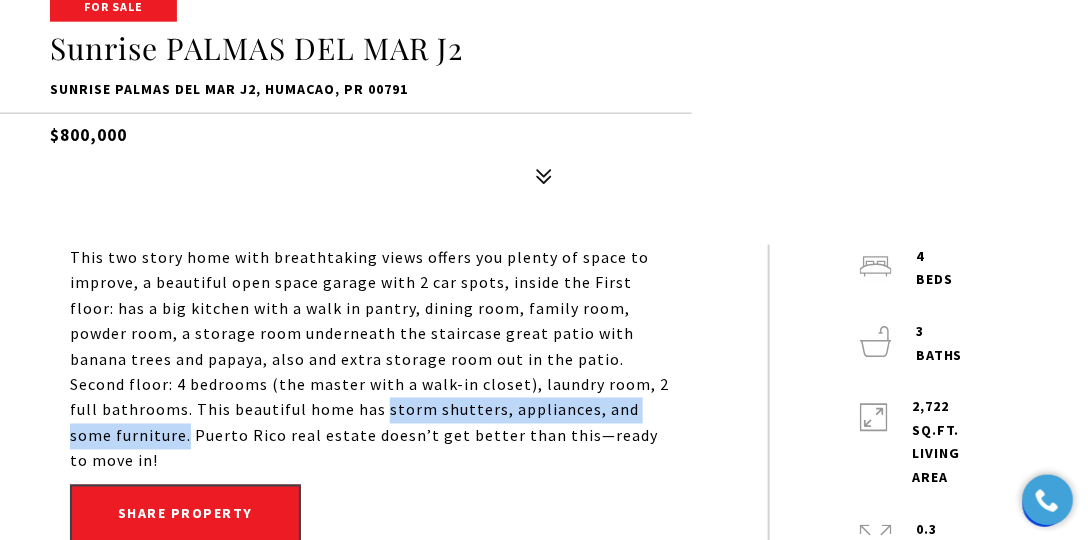 drag, startPoint x: 257, startPoint y: 412, endPoint x: 618, endPoint y: 404, distance: 361.08862 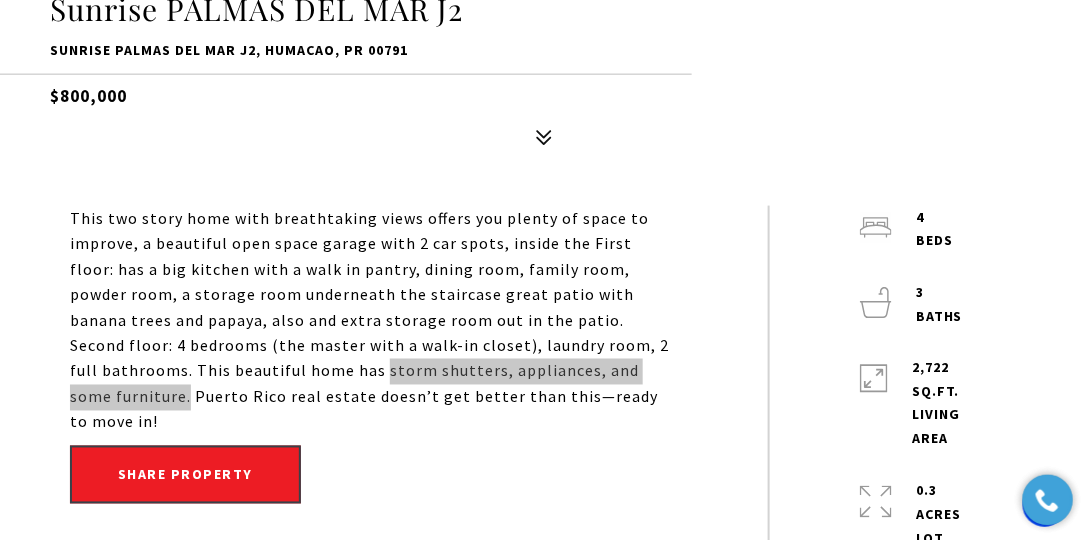 scroll, scrollTop: 628, scrollLeft: 0, axis: vertical 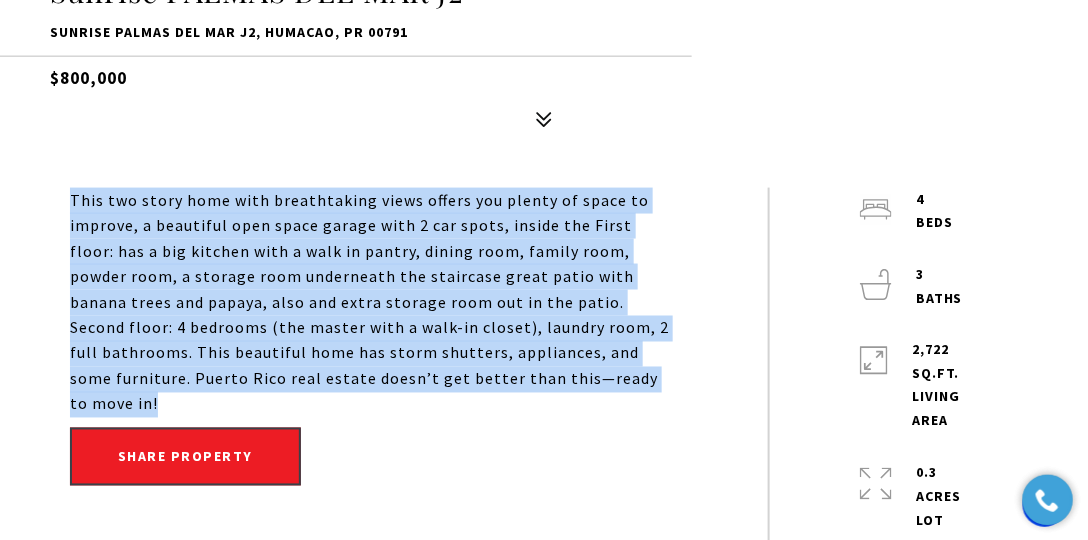 drag, startPoint x: 66, startPoint y: 198, endPoint x: 601, endPoint y: 378, distance: 564.46875 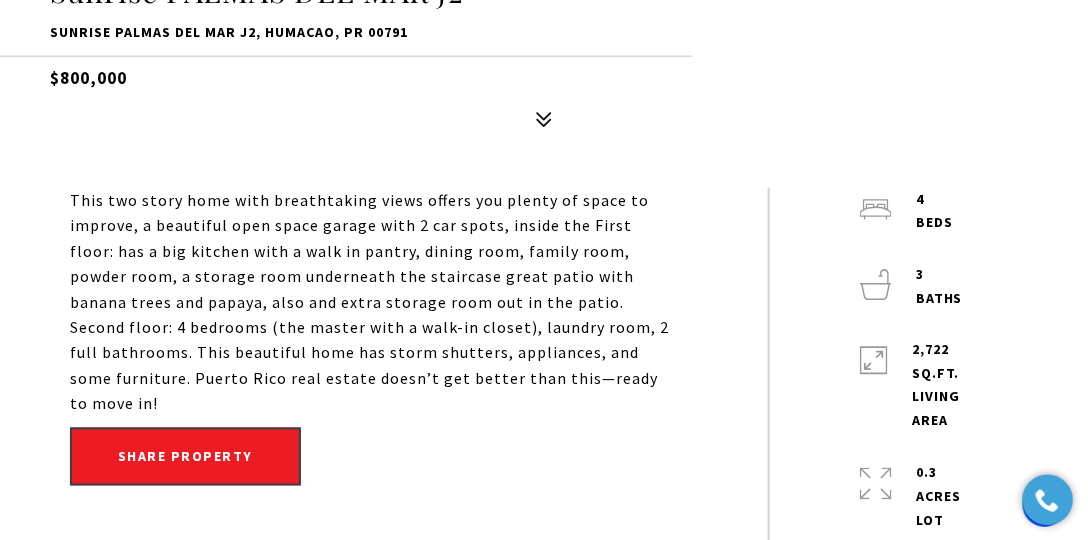 click on "Share property" at bounding box center [374, 457] 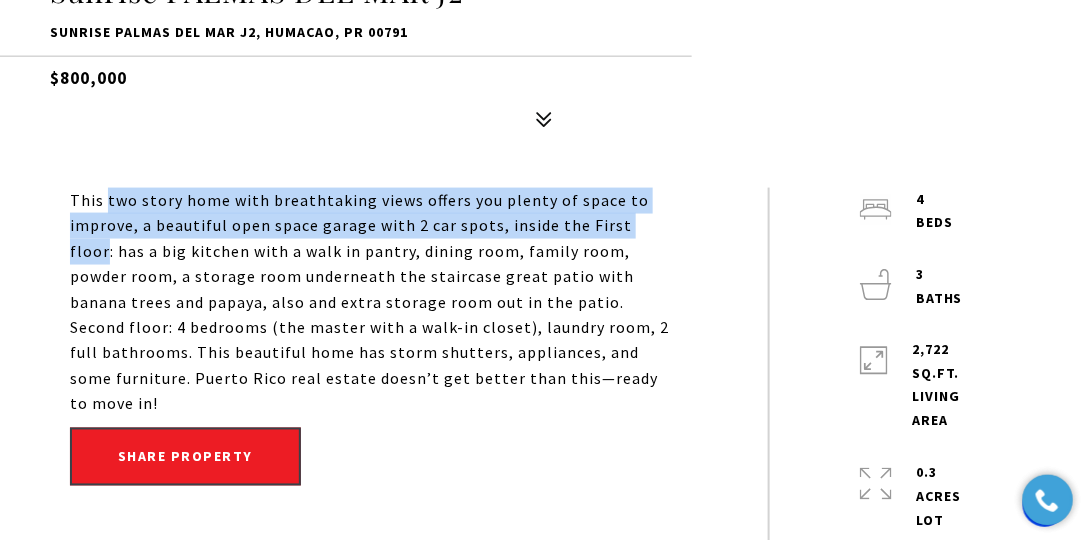 drag, startPoint x: 105, startPoint y: 199, endPoint x: 656, endPoint y: 219, distance: 551.36285 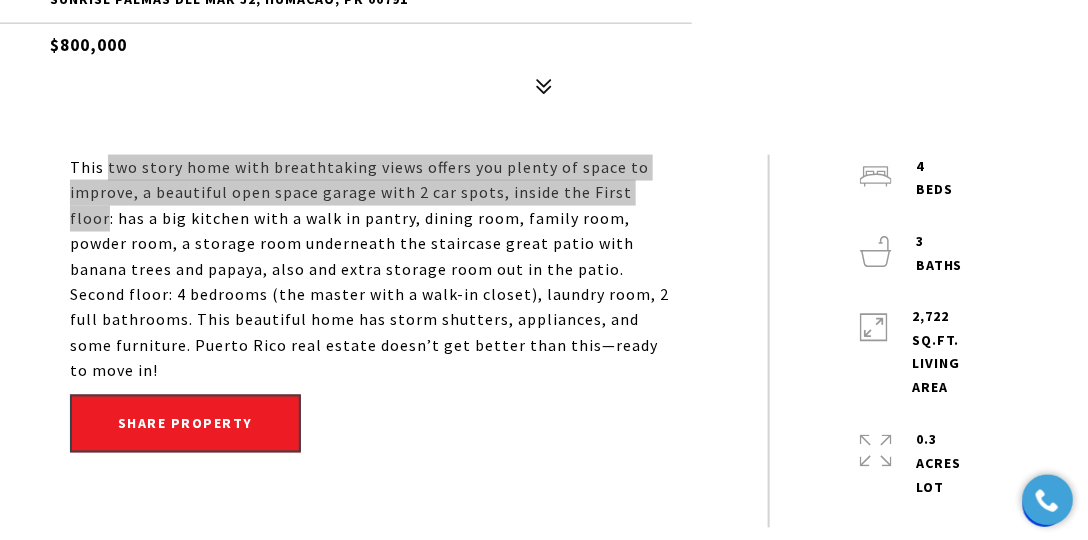 scroll, scrollTop: 685, scrollLeft: 0, axis: vertical 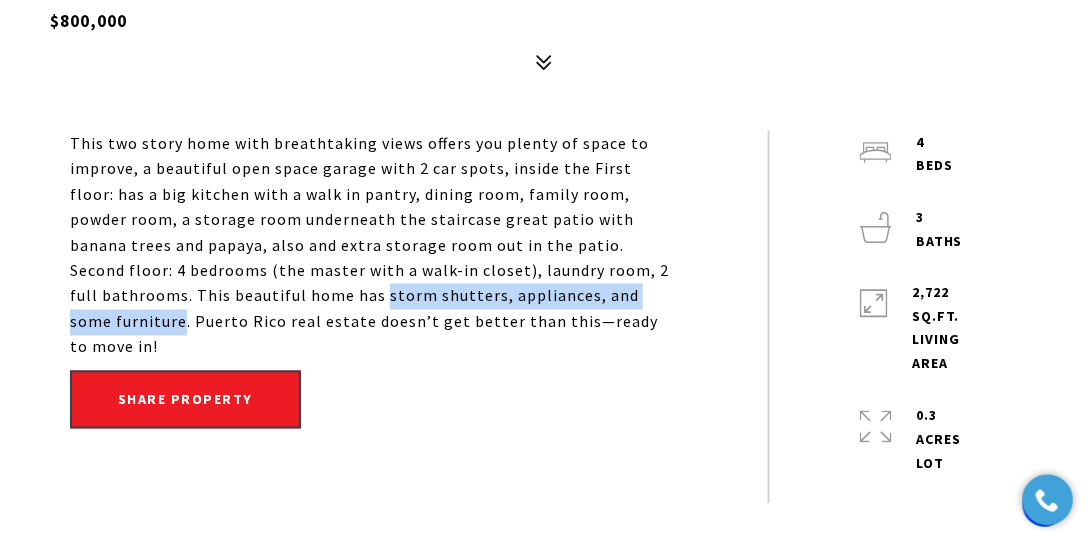 drag, startPoint x: 258, startPoint y: 296, endPoint x: 615, endPoint y: 297, distance: 357.0014 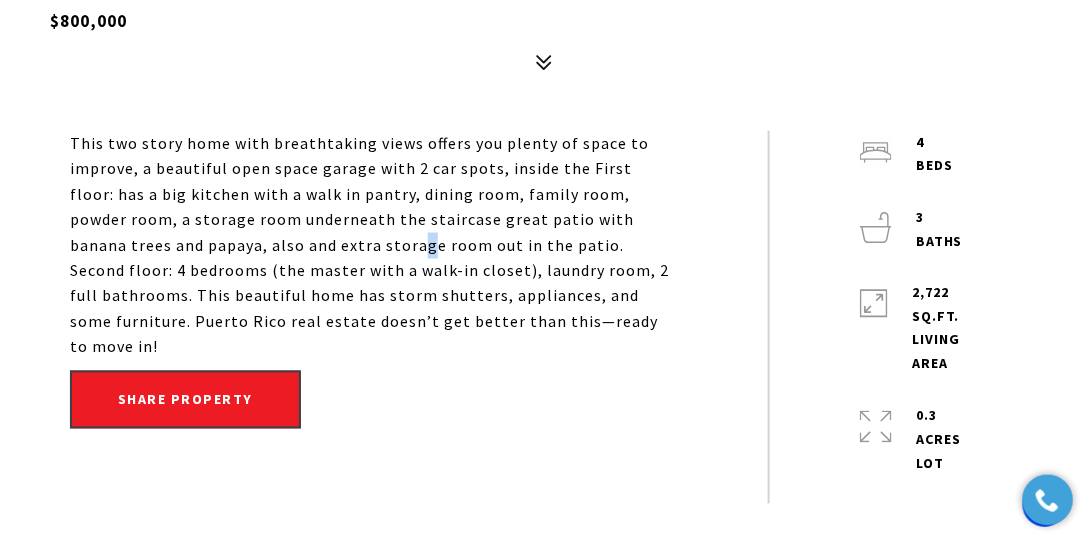 drag, startPoint x: 328, startPoint y: 244, endPoint x: 390, endPoint y: 217, distance: 67.62396 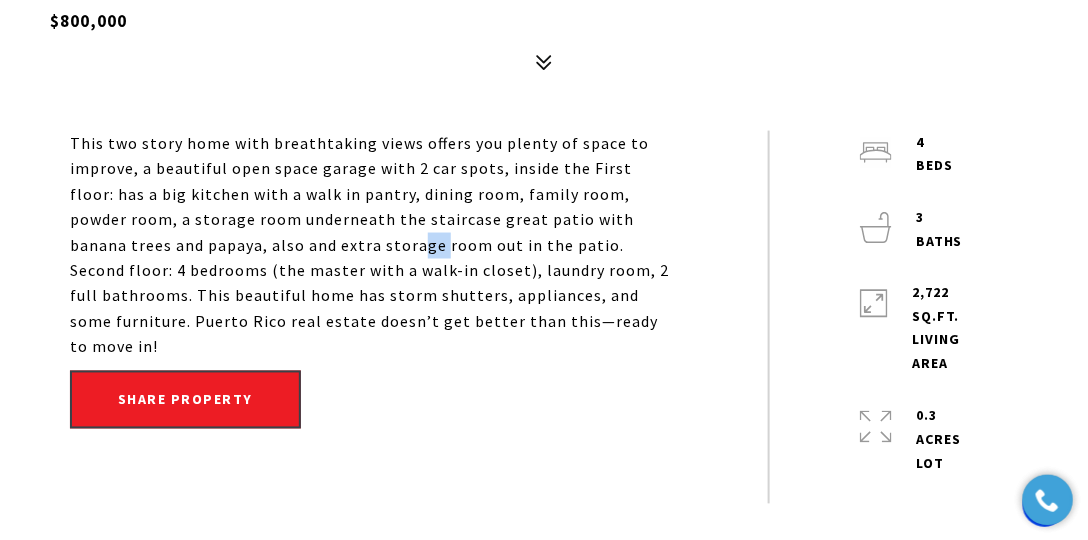 click on "This two story home with breathtaking views offers you plenty of space to improve, a beautiful open space garage with 2 car spots, inside the First floor: has a big kitchen with a walk in pantry, dining room, family room, powder room, a storage room underneath the staircase great patio with banana trees and papaya, also and extra storage room out in the patio. Second floor: 4 bedrooms (the master with a walk-in closet), laundry room, 2 full bathrooms. This beautiful home has storm shutters, appliances, and some furniture. Puerto Rico real estate doesn’t get better than this—ready to move in!" at bounding box center [374, 246] 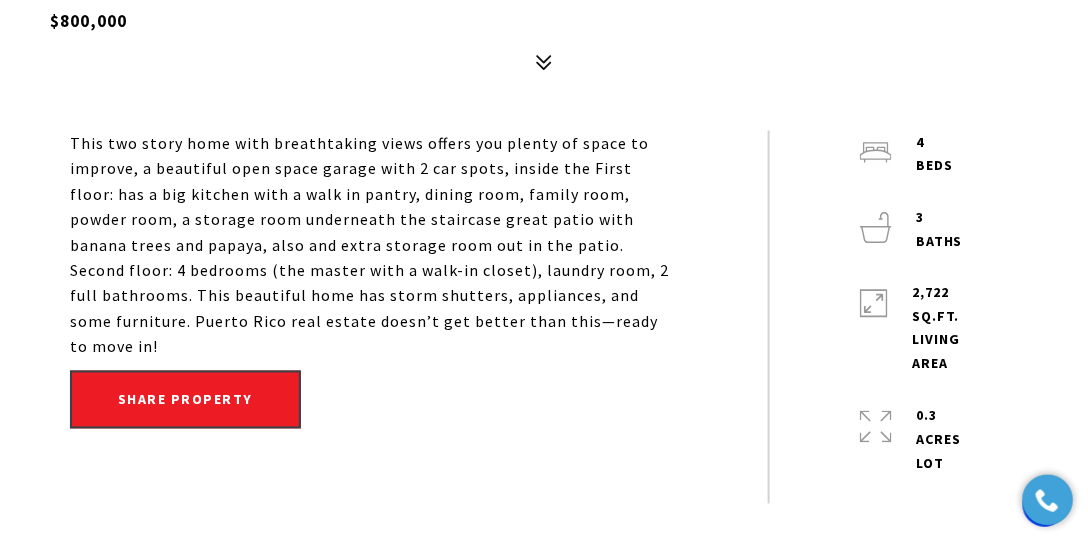 click on "This two story home with breathtaking views offers you plenty of space to improve, a beautiful open space garage with 2 car spots, inside the First floor: has a big kitchen with a walk in pantry, dining room, family room, powder room, a storage room underneath the staircase great patio with banana trees and papaya, also and extra storage room out in the patio. Second floor: 4 bedrooms (the master with a walk-in closet), laundry room, 2 full bathrooms. This beautiful home has storm shutters, appliances, and some furniture. Puerto Rico real estate doesn’t get better than this—ready to move in!" at bounding box center (374, 246) 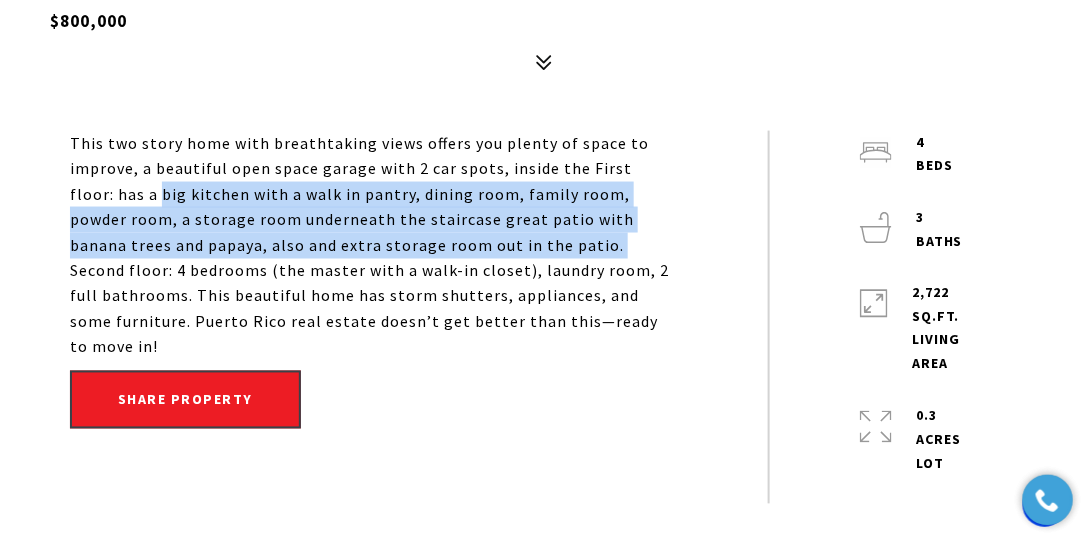 drag, startPoint x: 119, startPoint y: 195, endPoint x: 508, endPoint y: 244, distance: 392.07397 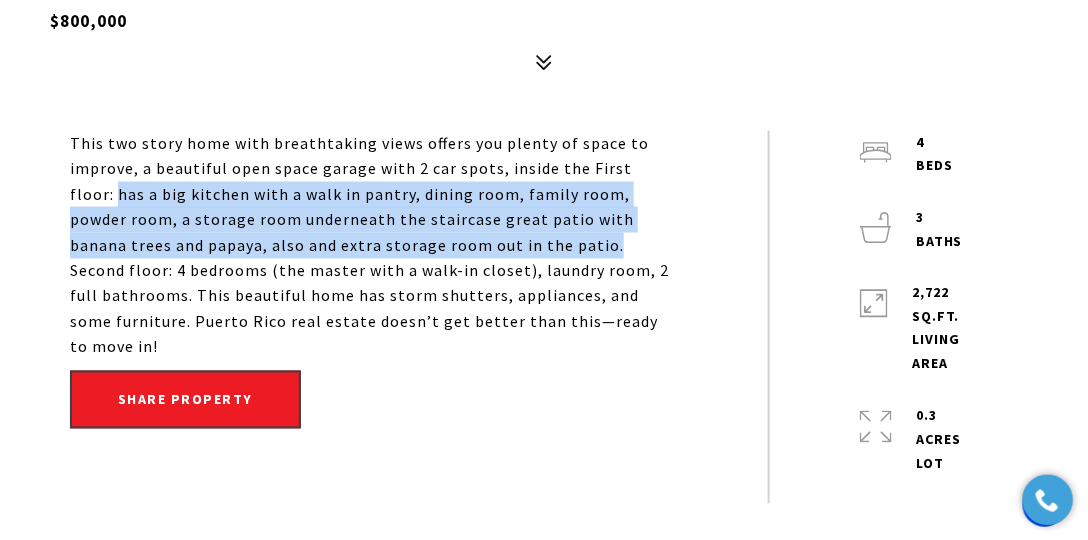 drag, startPoint x: 109, startPoint y: 198, endPoint x: 503, endPoint y: 247, distance: 397.03525 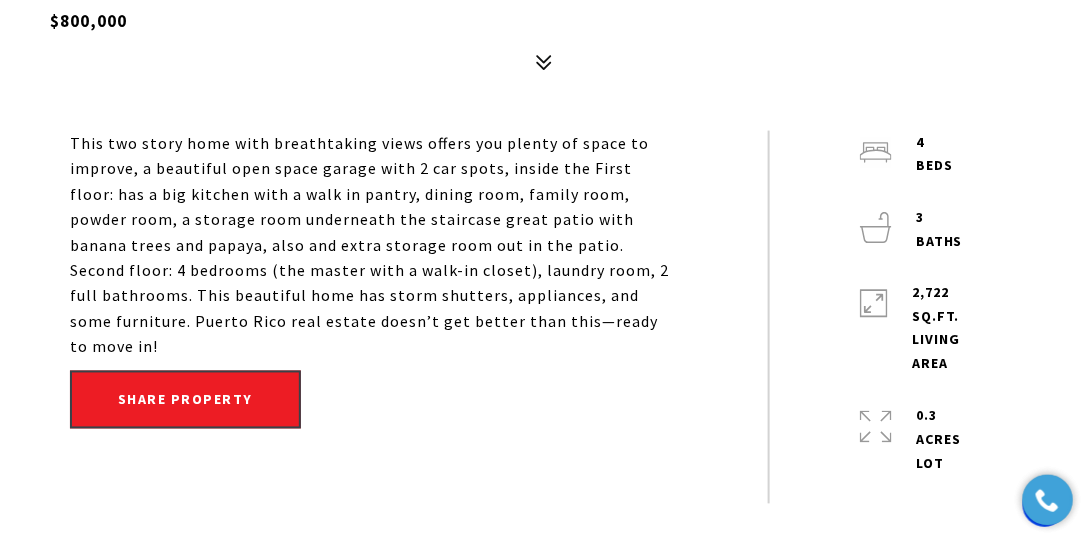 click on "This two story home with breathtaking views offers you plenty of space to improve, a beautiful open space garage with 2 car spots, inside the First floor: has a big kitchen with a walk in pantry, dining room, family room, powder room, a storage room underneath the staircase great patio with banana trees and papaya, also and extra storage room out in the patio. Second floor: 4 bedrooms (the master with a walk-in closet), laundry room, 2 full bathrooms. This beautiful home has storm shutters, appliances, and some furniture. Puerto Rico real estate doesn’t get better than this—ready to move in!" at bounding box center (374, 246) 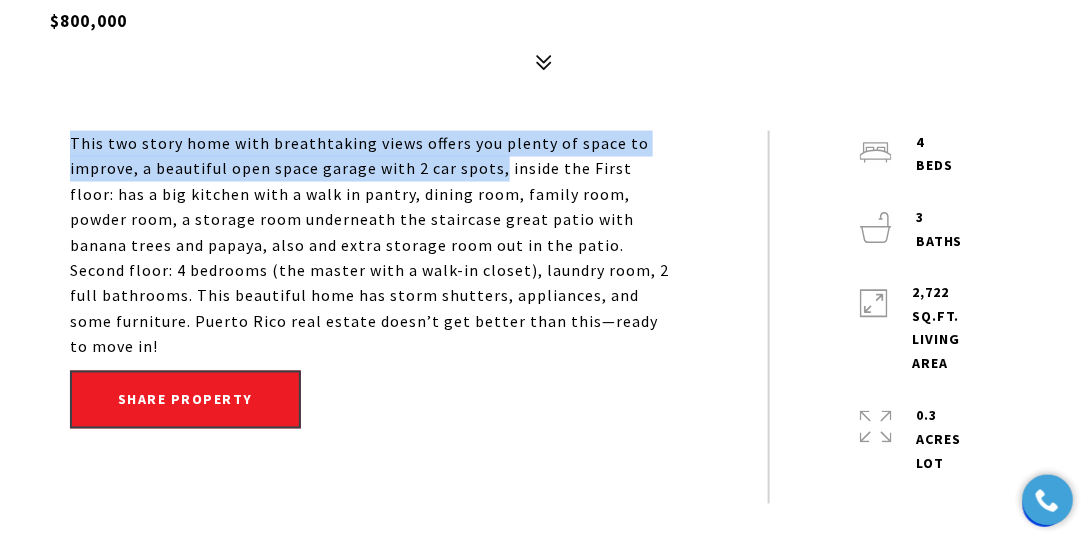 drag, startPoint x: 68, startPoint y: 137, endPoint x: 497, endPoint y: 164, distance: 429.84882 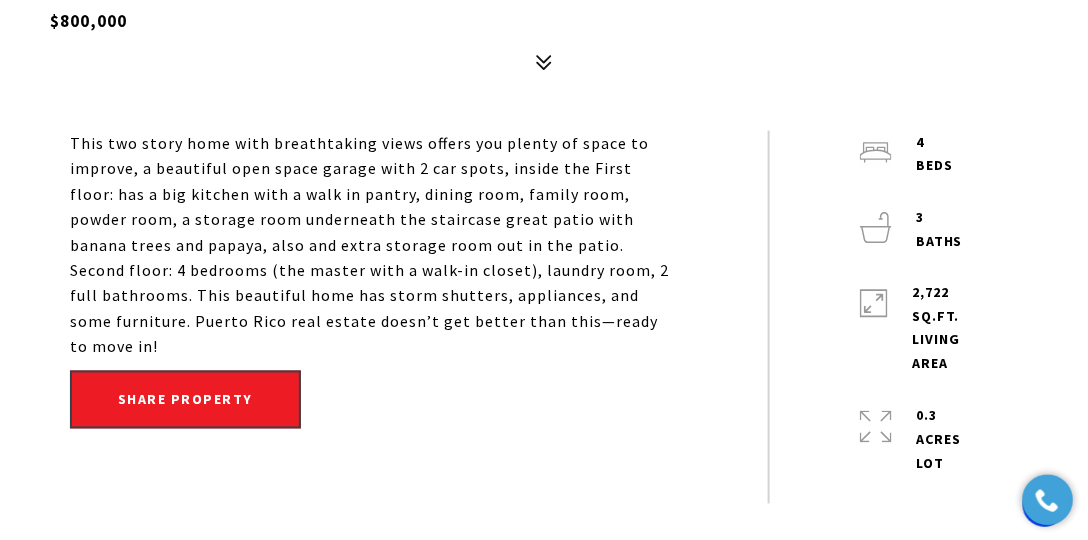 click on "This two story home with breathtaking views offers you plenty of space to improve, a beautiful open space garage with 2 car spots, inside the First floor: has a big kitchen with a walk in pantry, dining room, family room, powder room, a storage room underneath the staircase great patio with banana trees and papaya, also and extra storage room out in the patio. Second floor: 4 bedrooms (the master with a walk-in closet), laundry room, 2 full bathrooms. This beautiful home has storm shutters, appliances, and some furniture. Puerto Rico real estate doesn’t get better than this—ready to move in!" at bounding box center [374, 246] 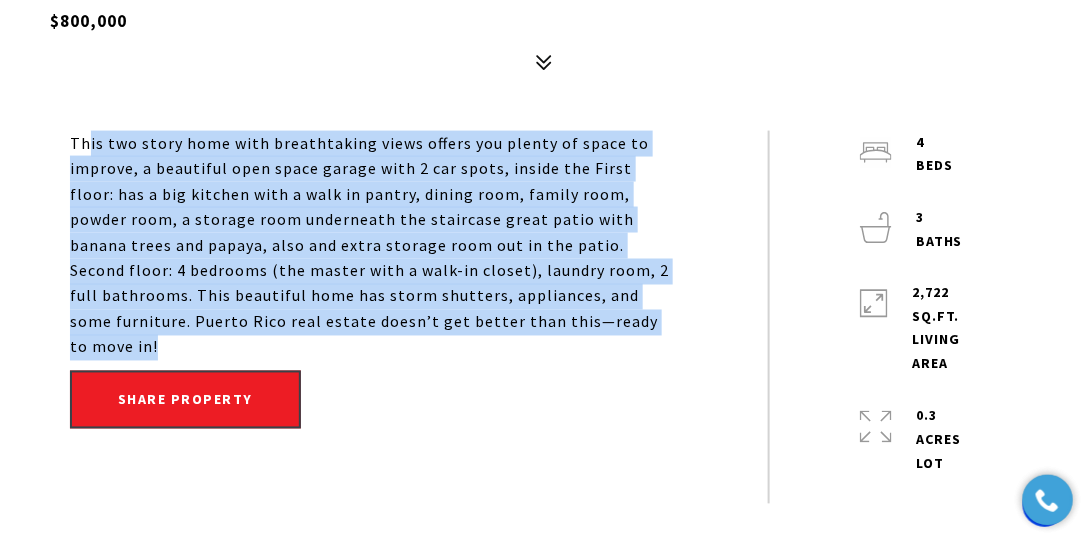 drag, startPoint x: 512, startPoint y: 300, endPoint x: 91, endPoint y: 139, distance: 450.73495 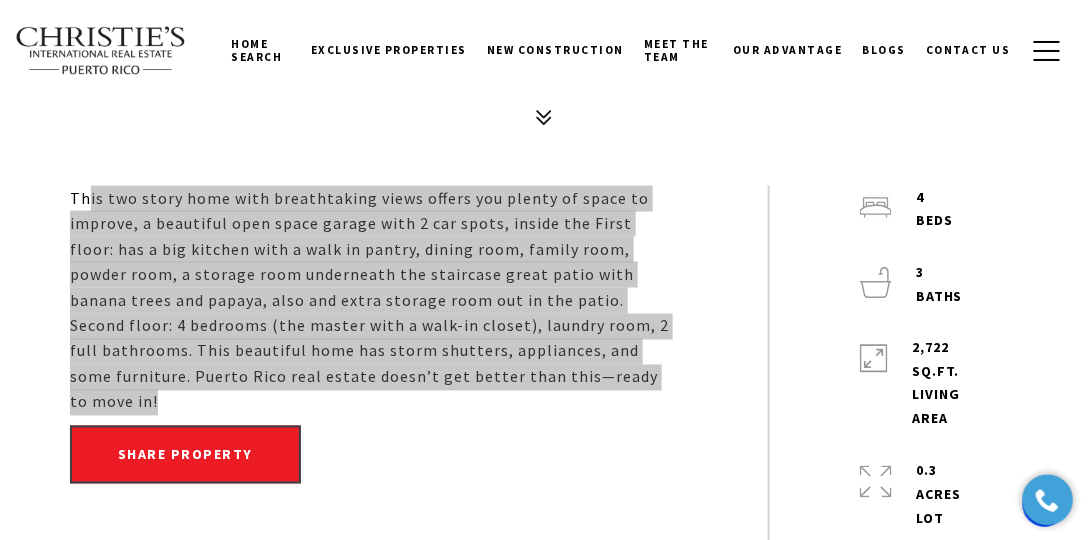 scroll, scrollTop: 571, scrollLeft: 0, axis: vertical 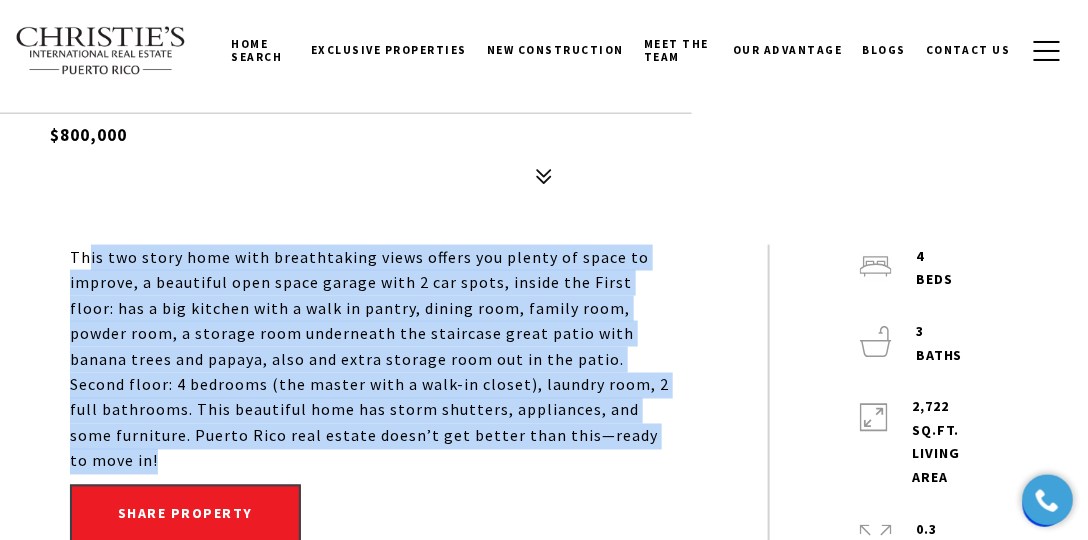 drag, startPoint x: 62, startPoint y: 128, endPoint x: 145, endPoint y: 133, distance: 83.15047 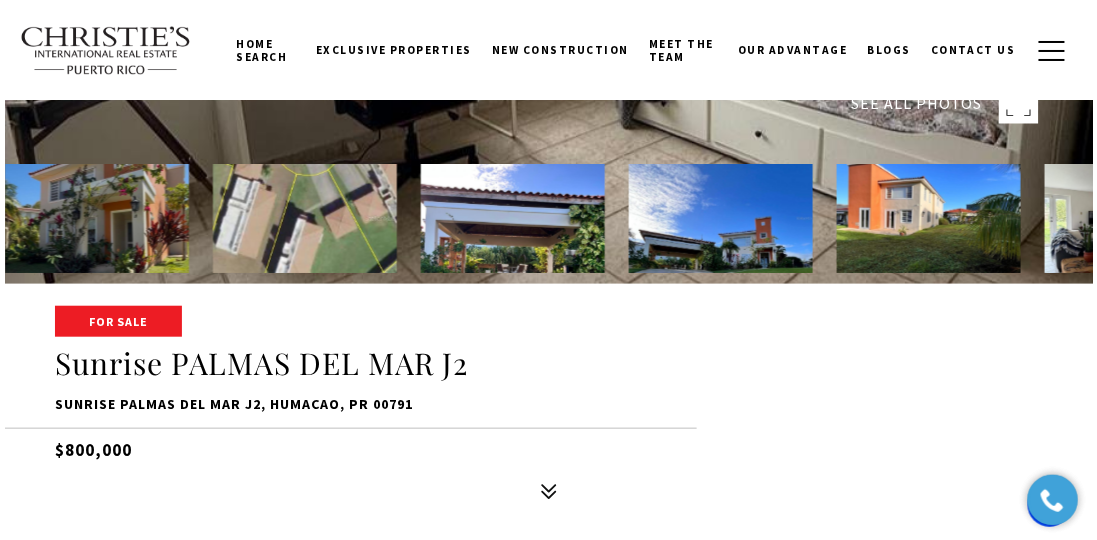 scroll, scrollTop: 228, scrollLeft: 0, axis: vertical 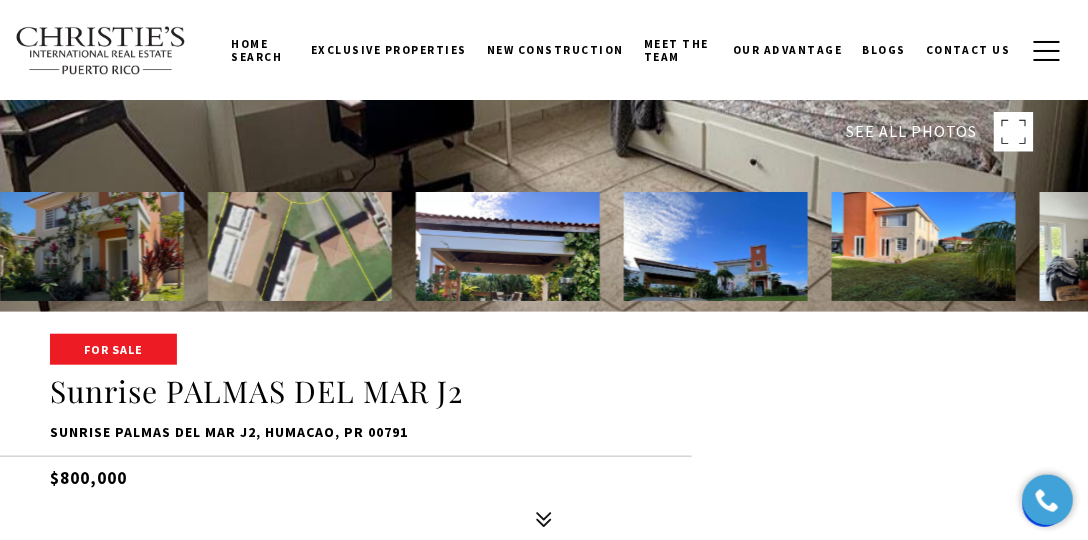 click 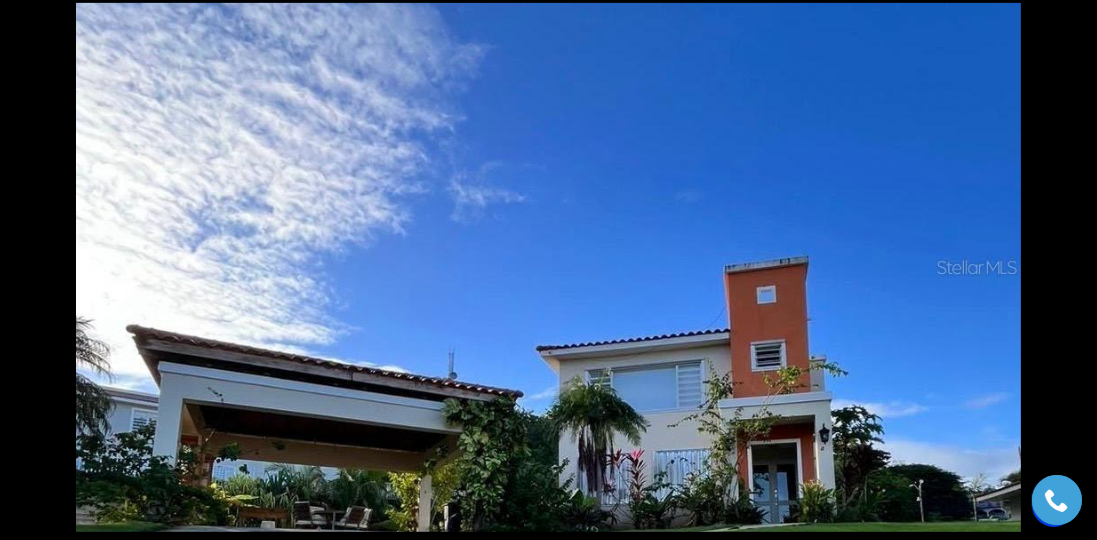 scroll, scrollTop: 1142, scrollLeft: 0, axis: vertical 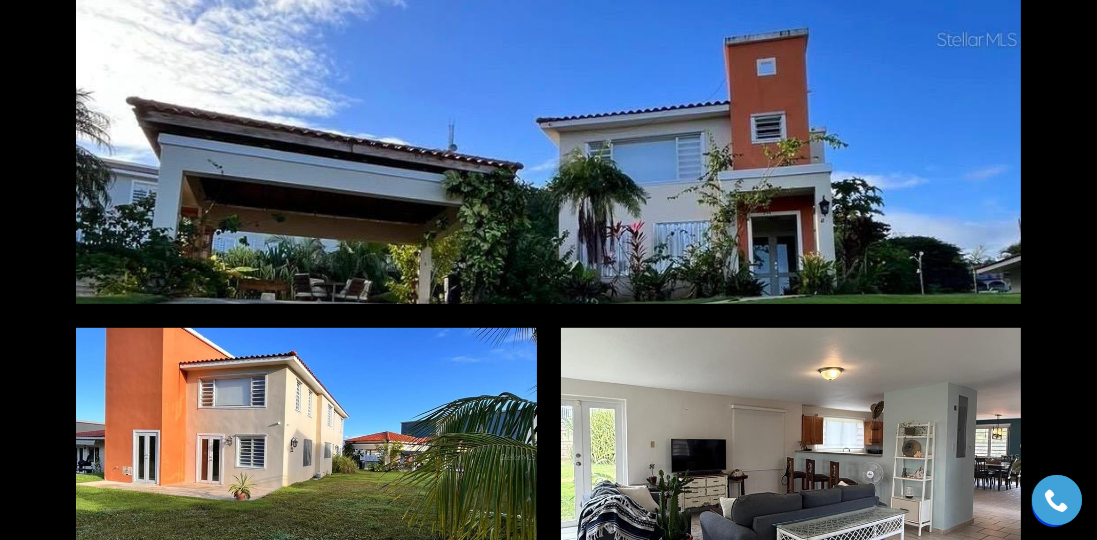 click at bounding box center (548, 39) 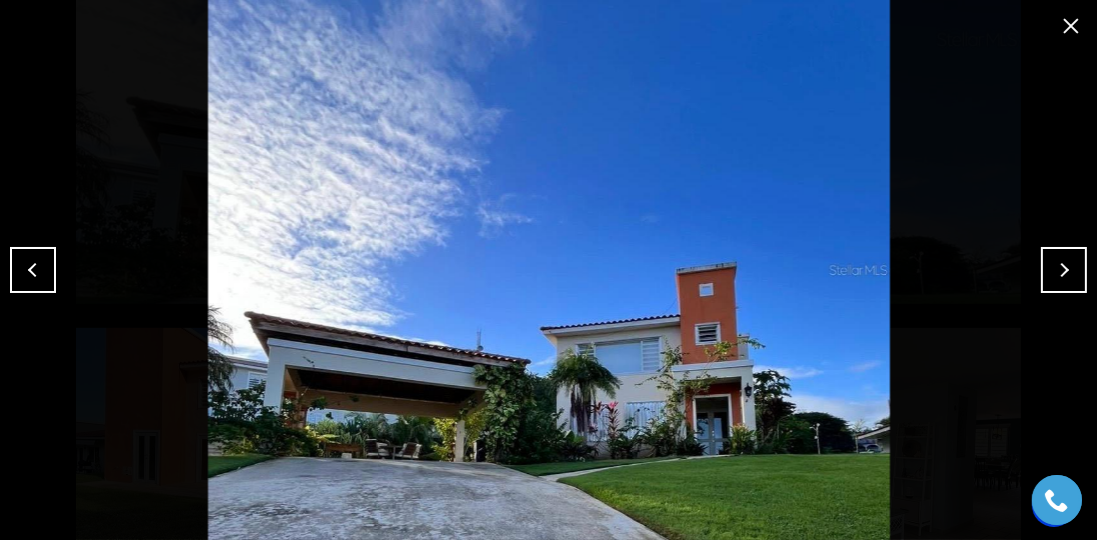 click at bounding box center (1064, 270) 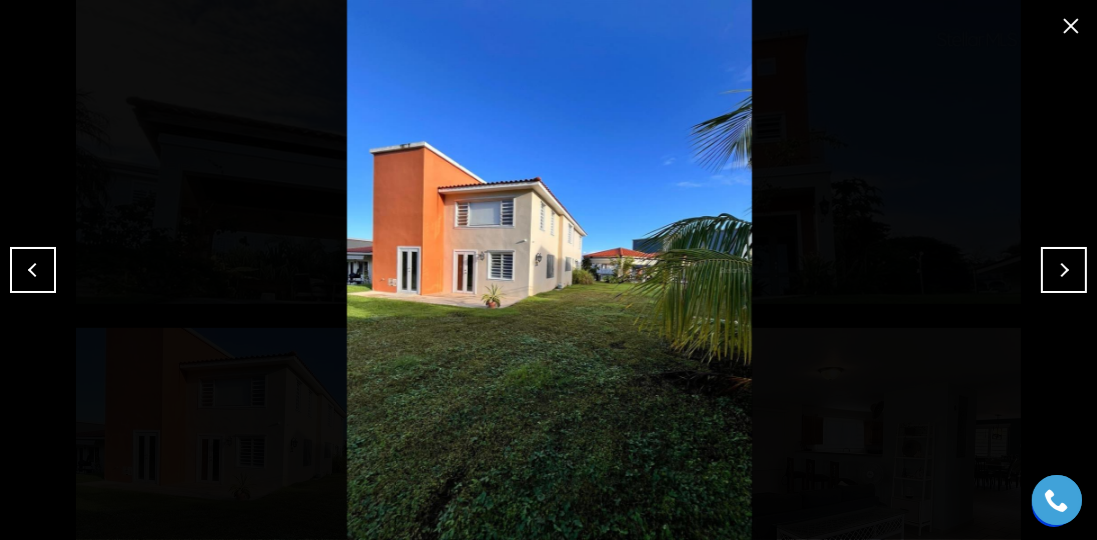 click at bounding box center [1064, 270] 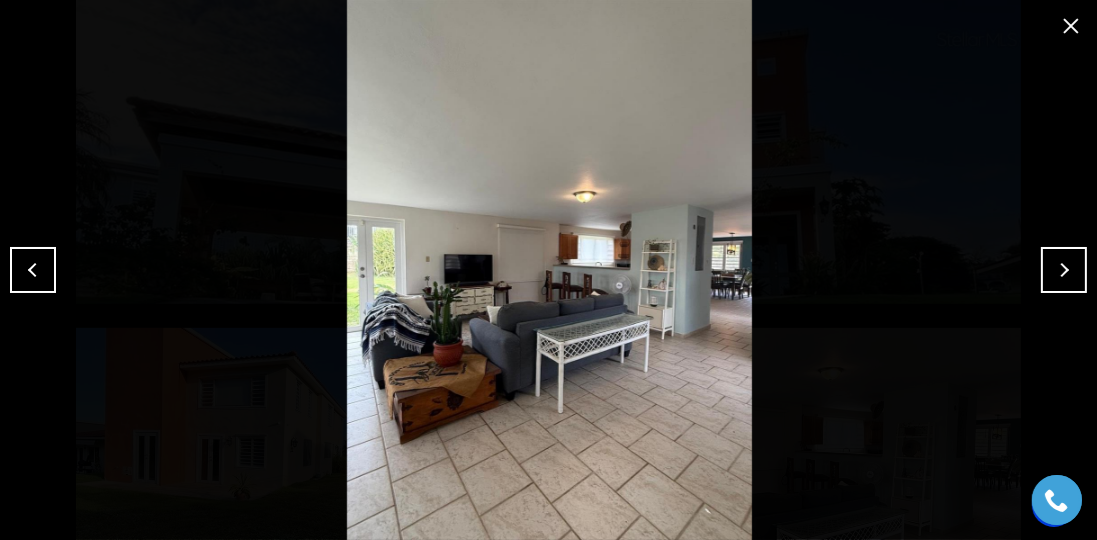 click at bounding box center [1064, 270] 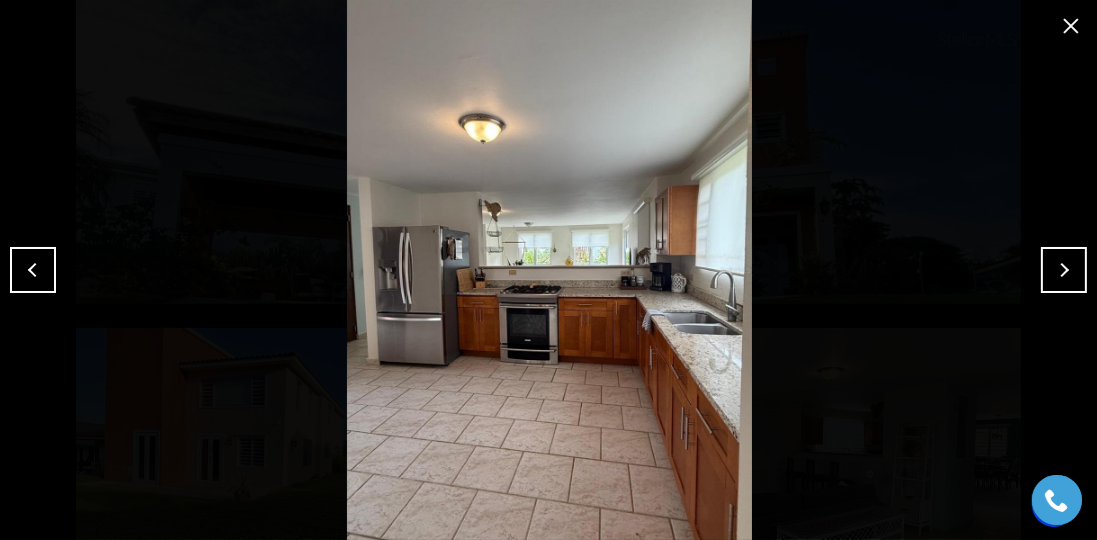 click at bounding box center (548, 270) 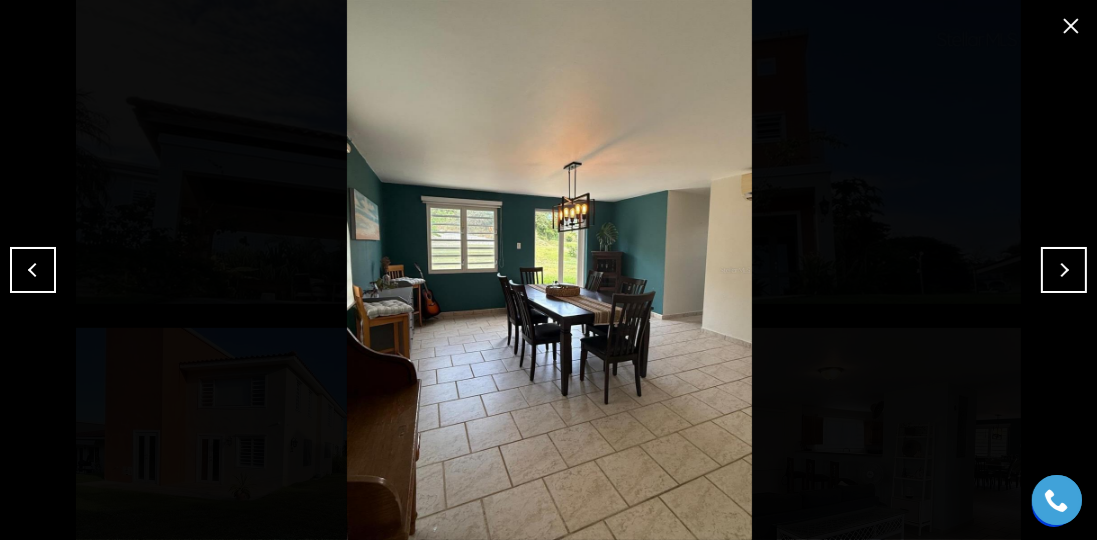 click at bounding box center [33, 270] 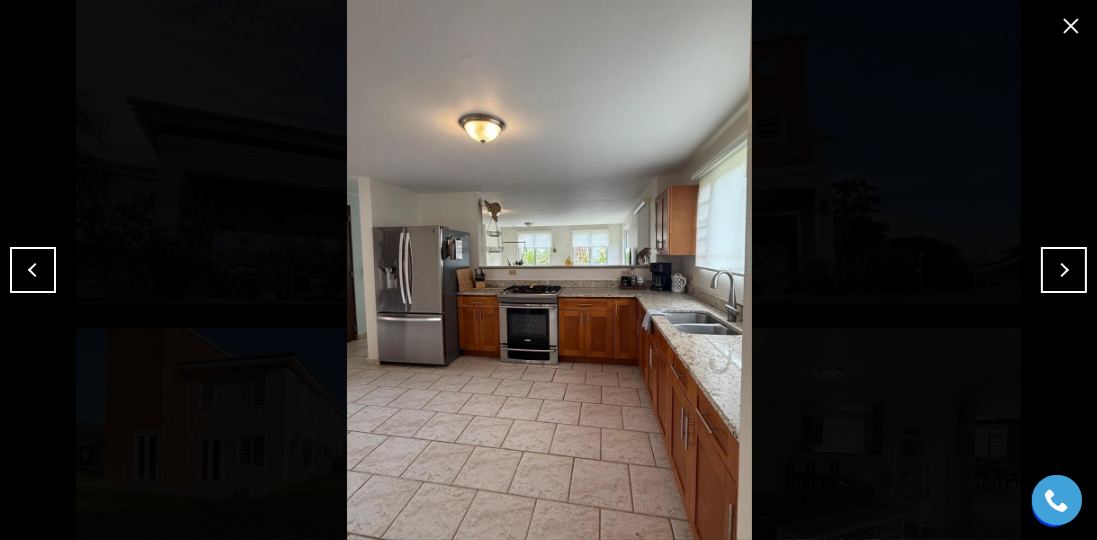 click at bounding box center [33, 270] 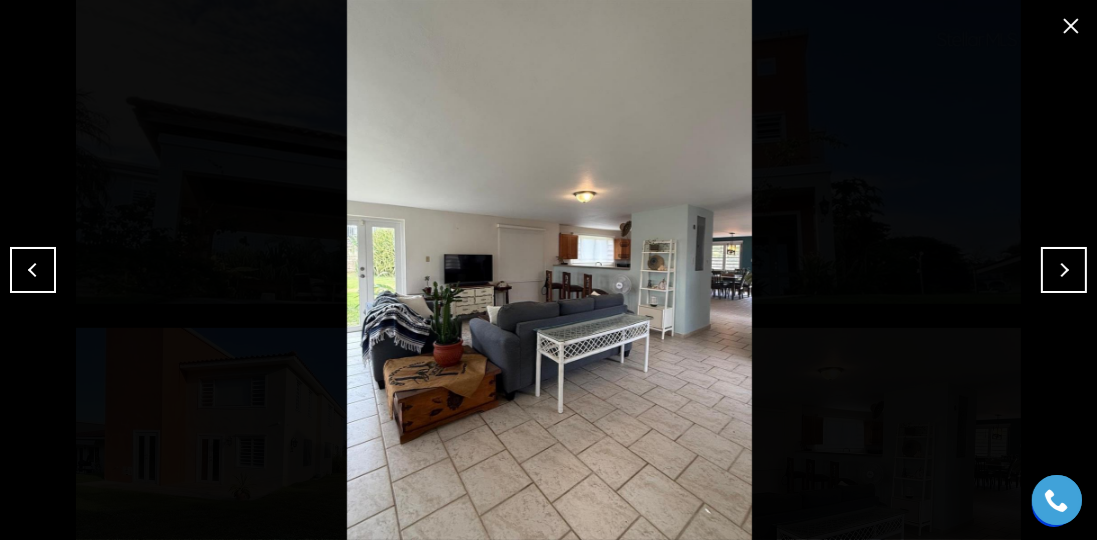 click at bounding box center (33, 270) 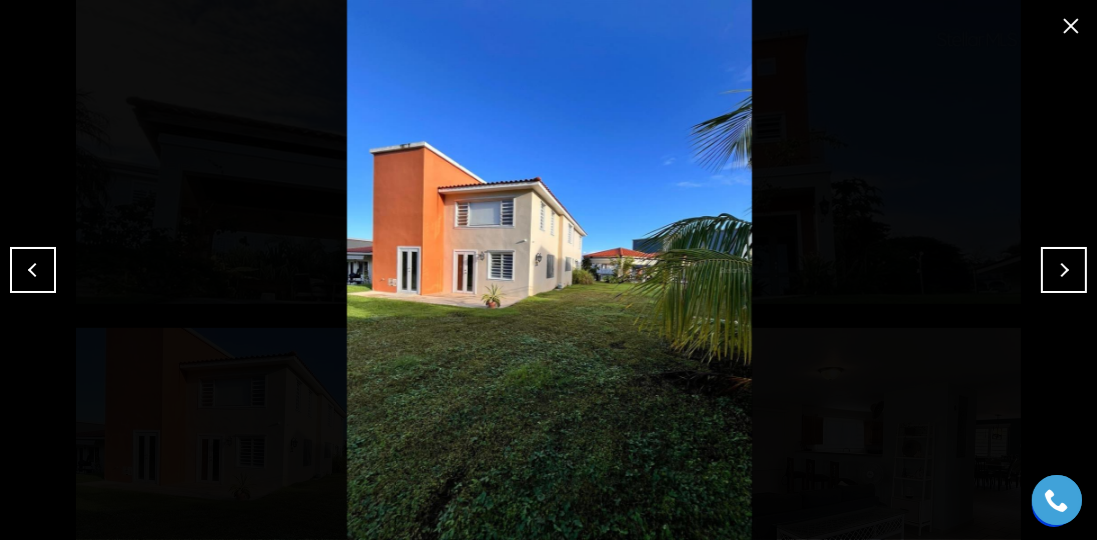 click at bounding box center (33, 270) 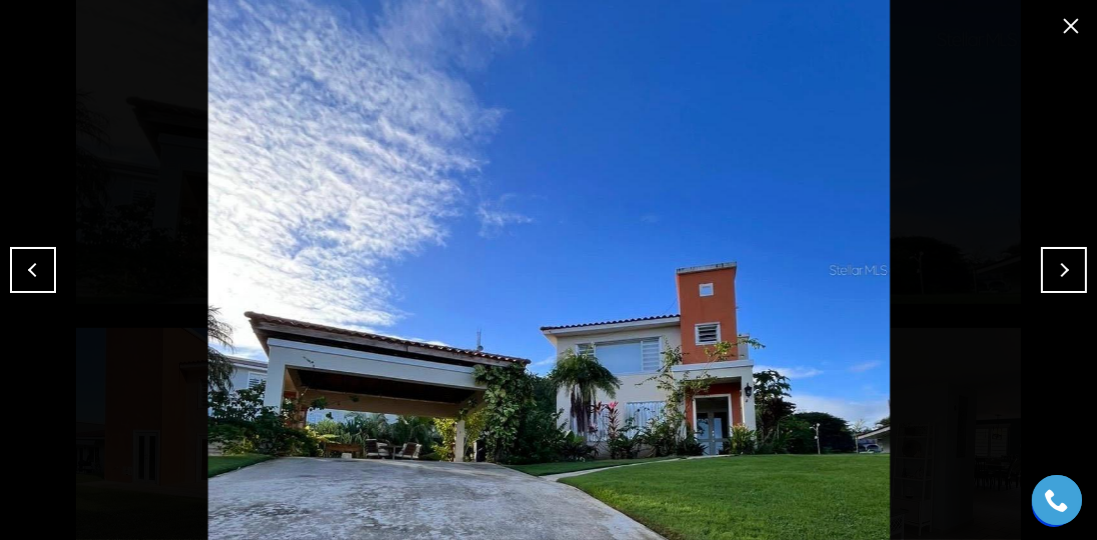 click at bounding box center [33, 270] 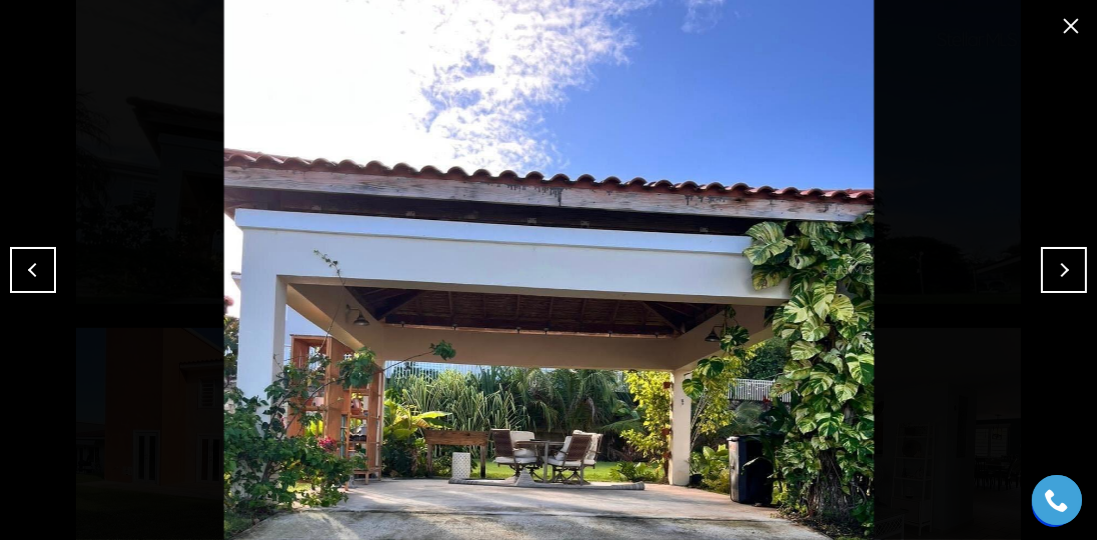 click at bounding box center (33, 270) 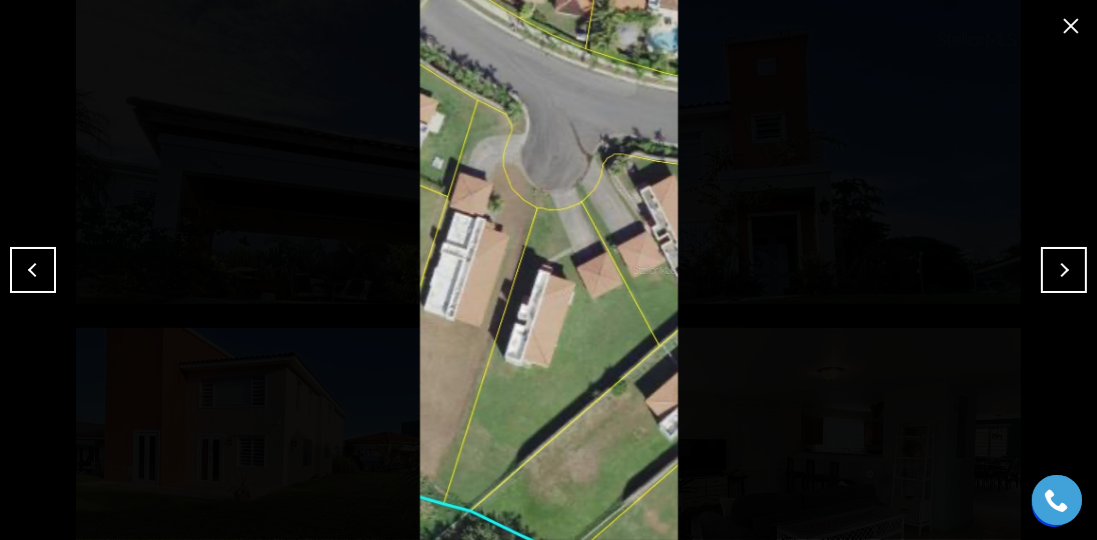 click at bounding box center (33, 270) 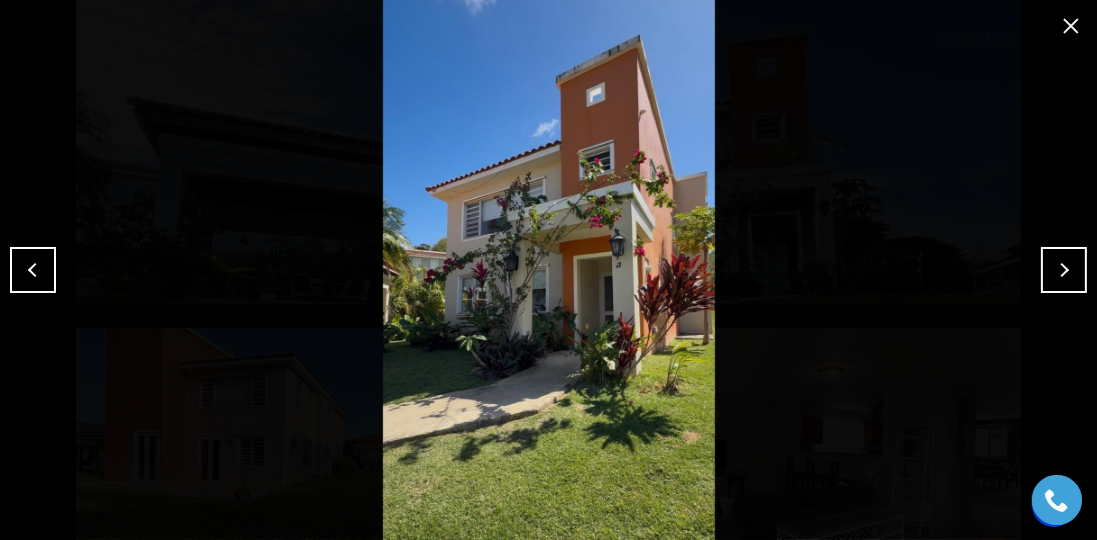 click at bounding box center (33, 270) 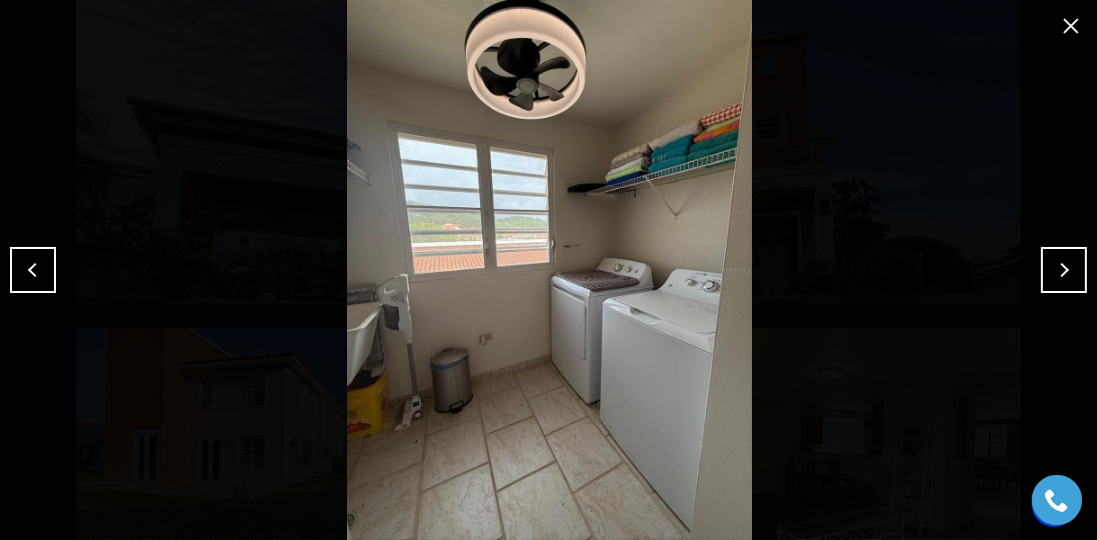 click at bounding box center [33, 270] 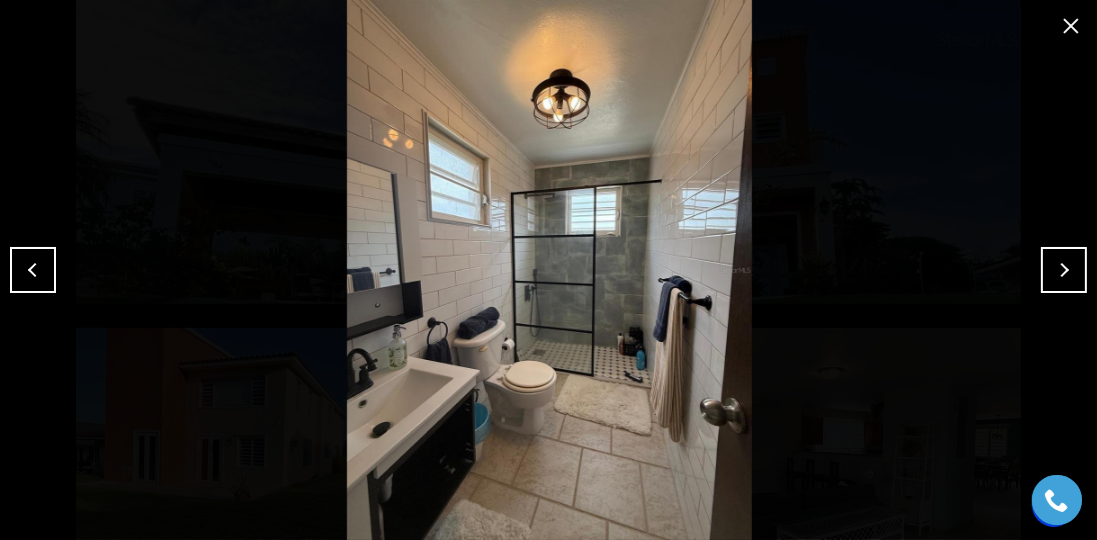 click at bounding box center [33, 270] 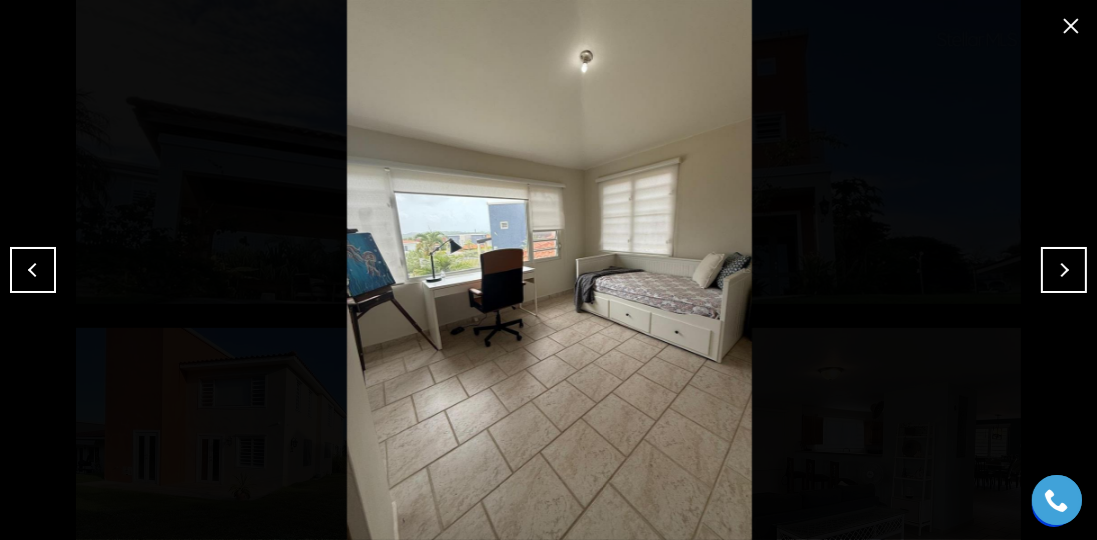 click at bounding box center (33, 270) 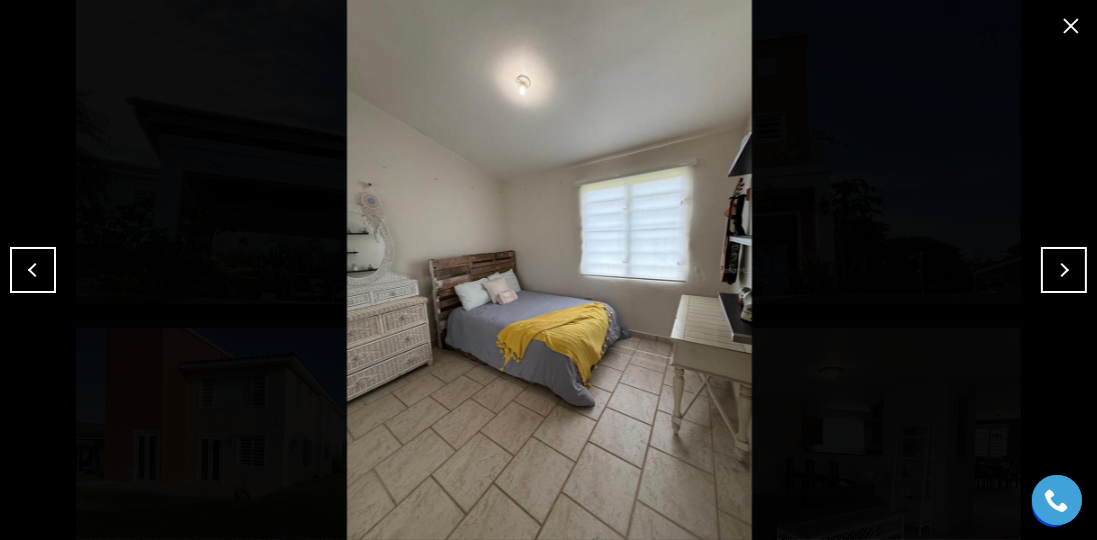 click at bounding box center (1064, 270) 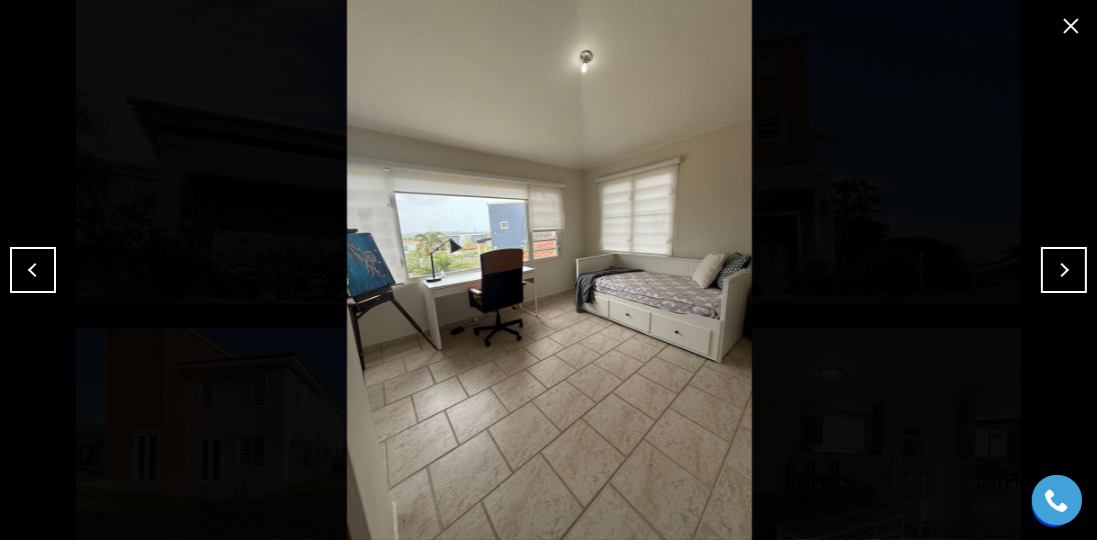 click at bounding box center [33, 270] 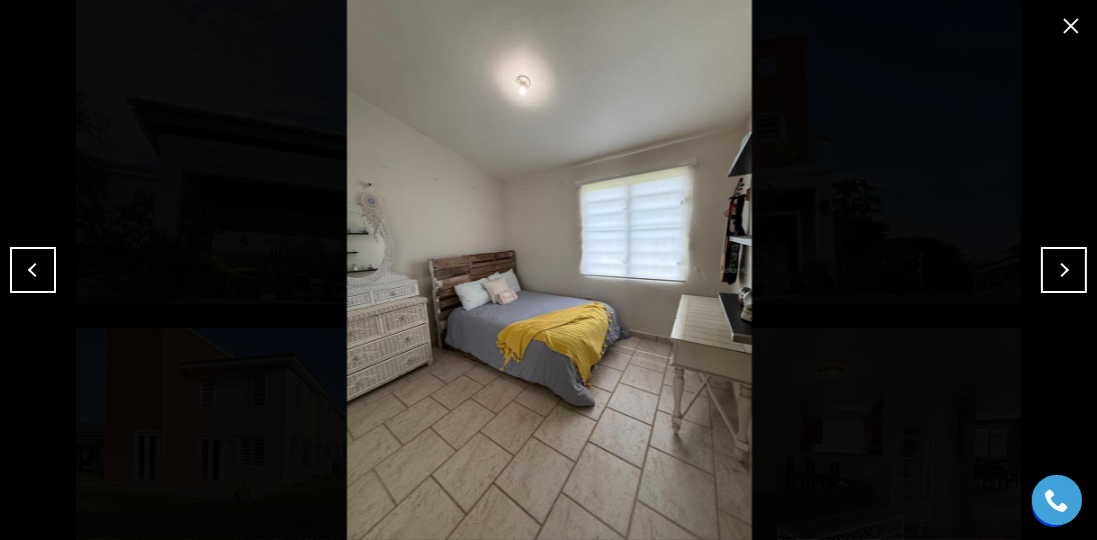 click at bounding box center [33, 270] 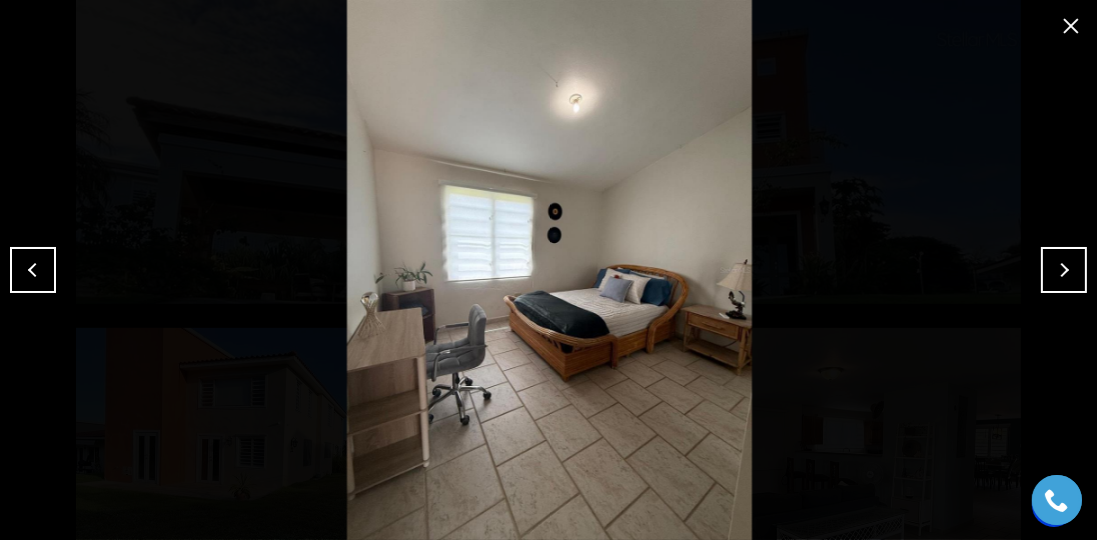 click at bounding box center [33, 270] 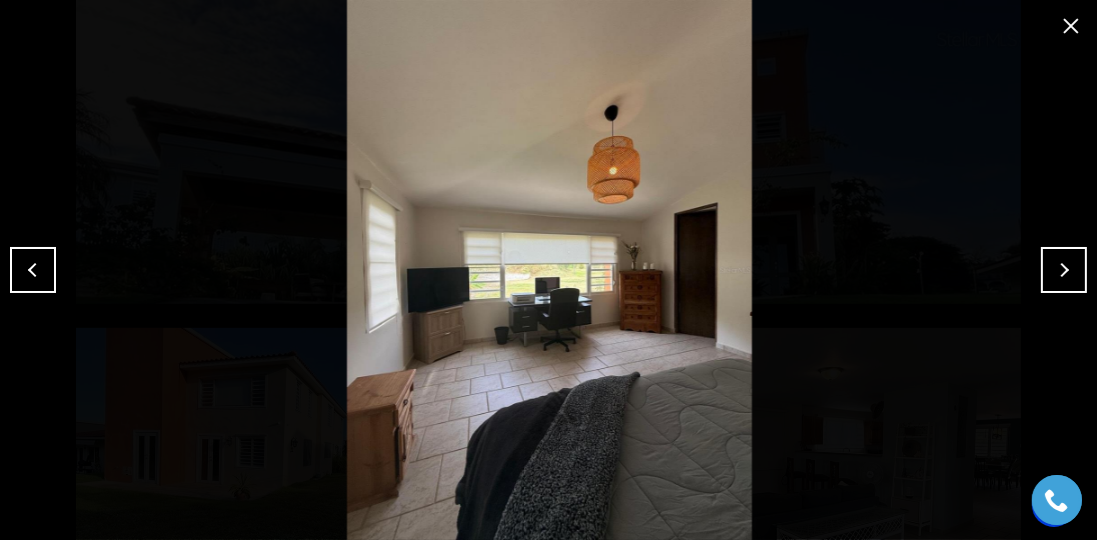 click at bounding box center [33, 270] 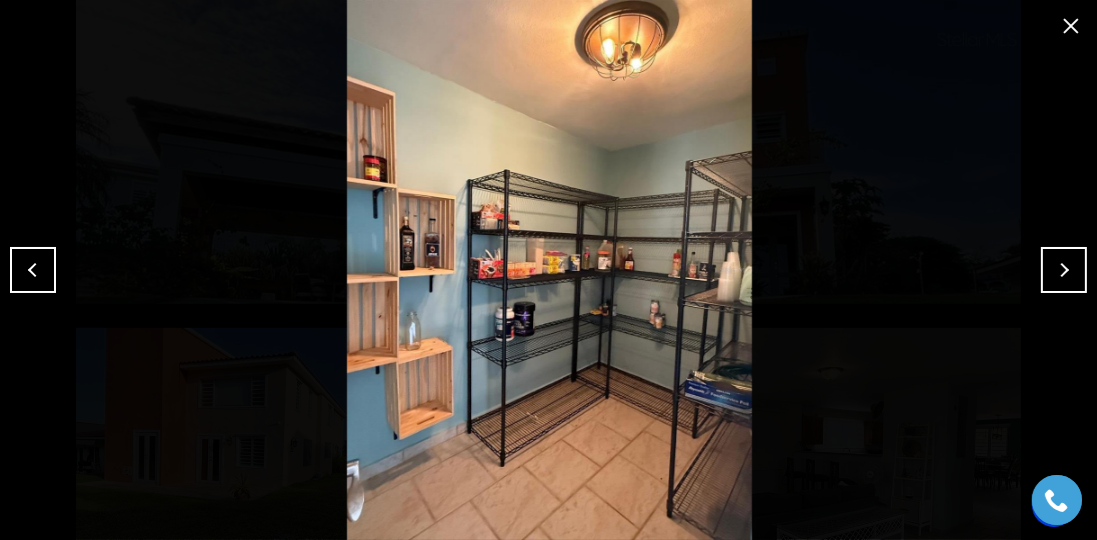 click at bounding box center [33, 270] 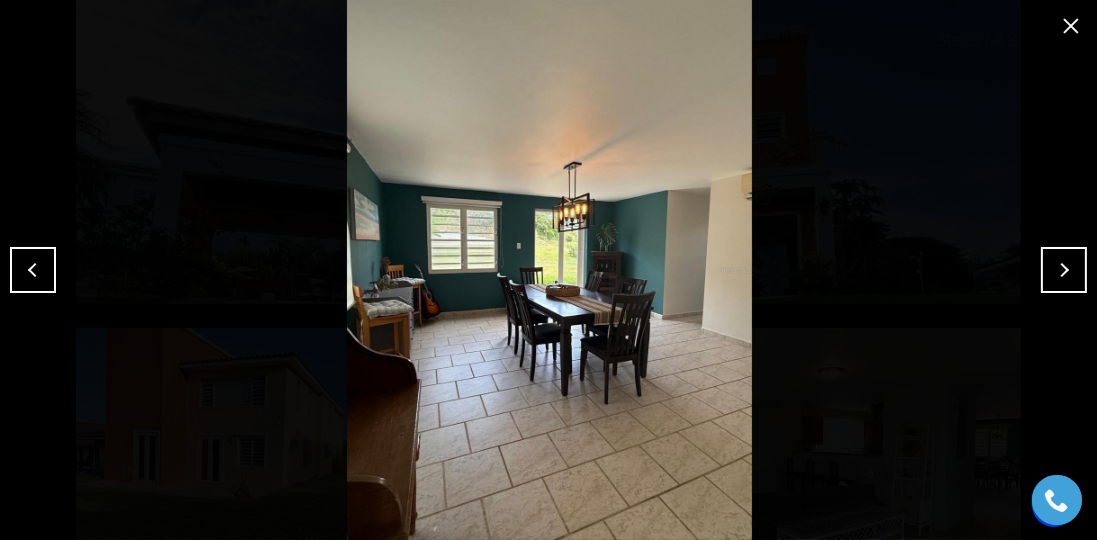 click at bounding box center [33, 270] 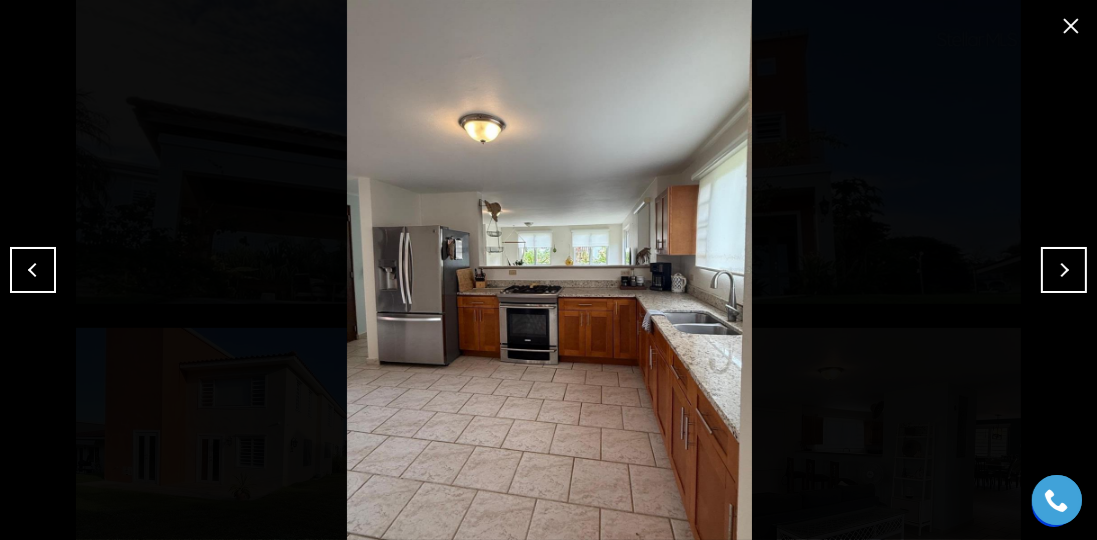 click at bounding box center (1064, 270) 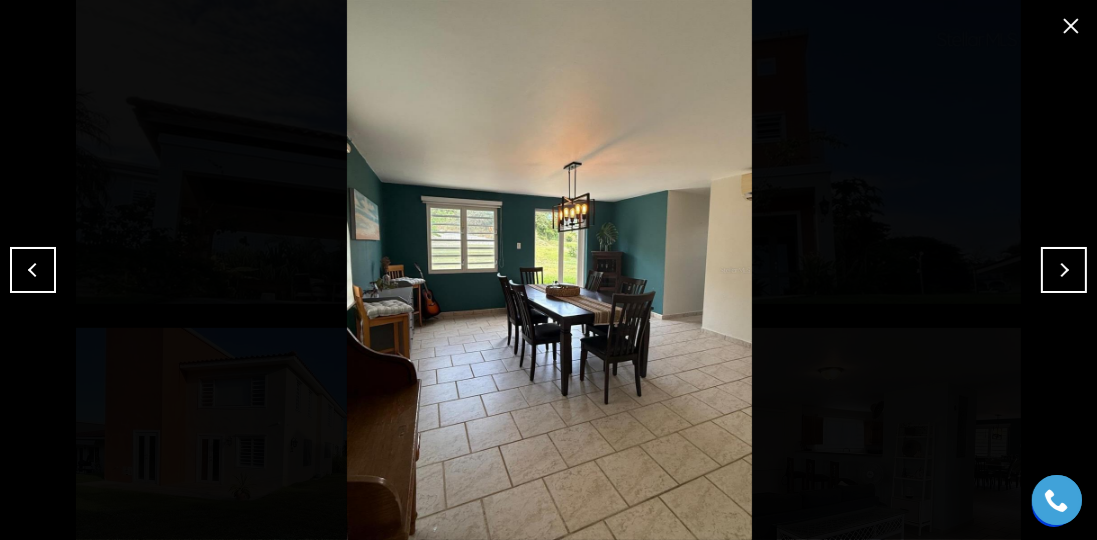 drag, startPoint x: 33, startPoint y: 265, endPoint x: 112, endPoint y: 274, distance: 79.51101 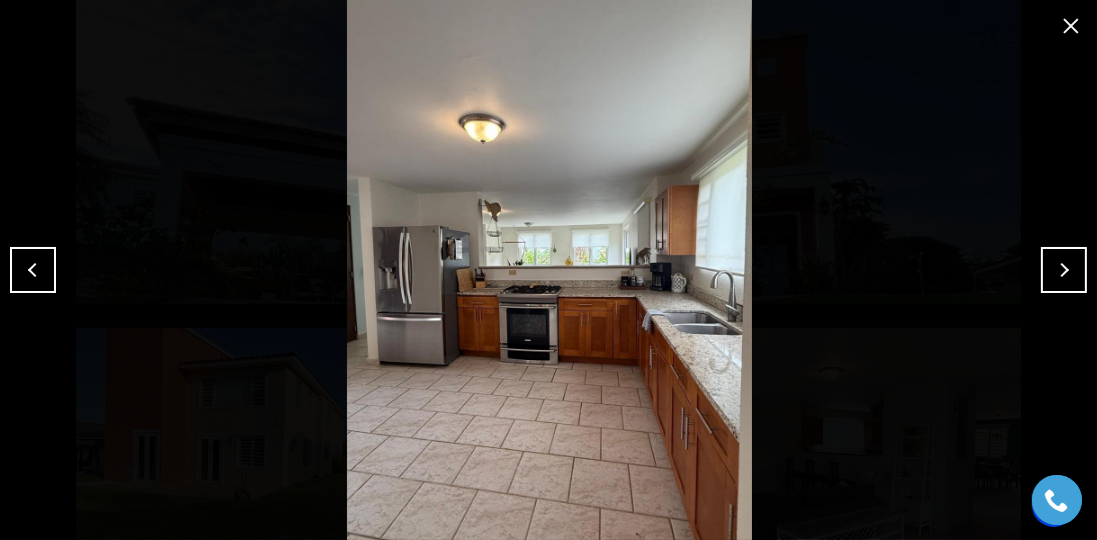 click at bounding box center [33, 270] 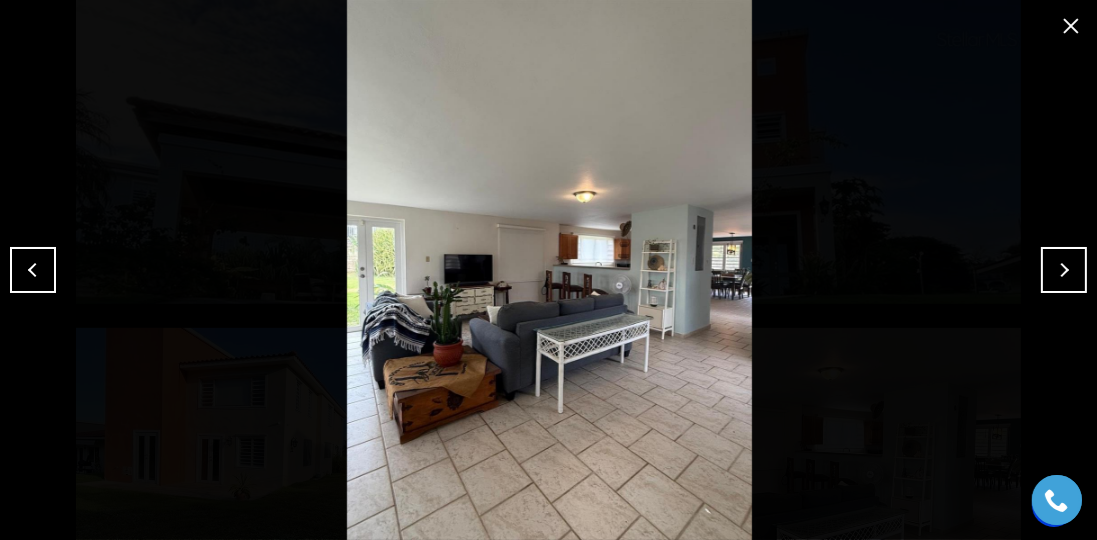click at bounding box center [1064, 270] 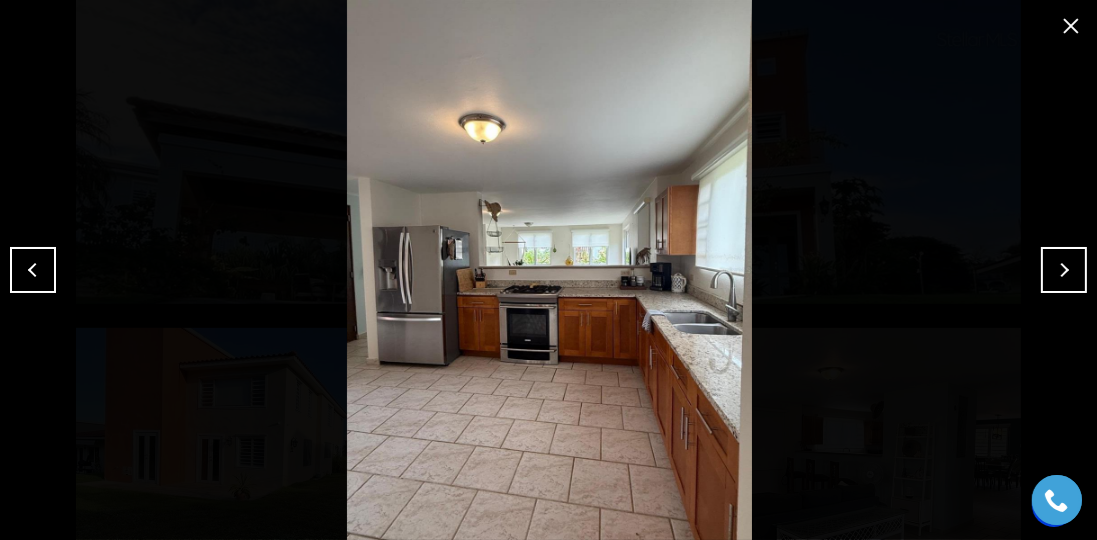 click at bounding box center [33, 270] 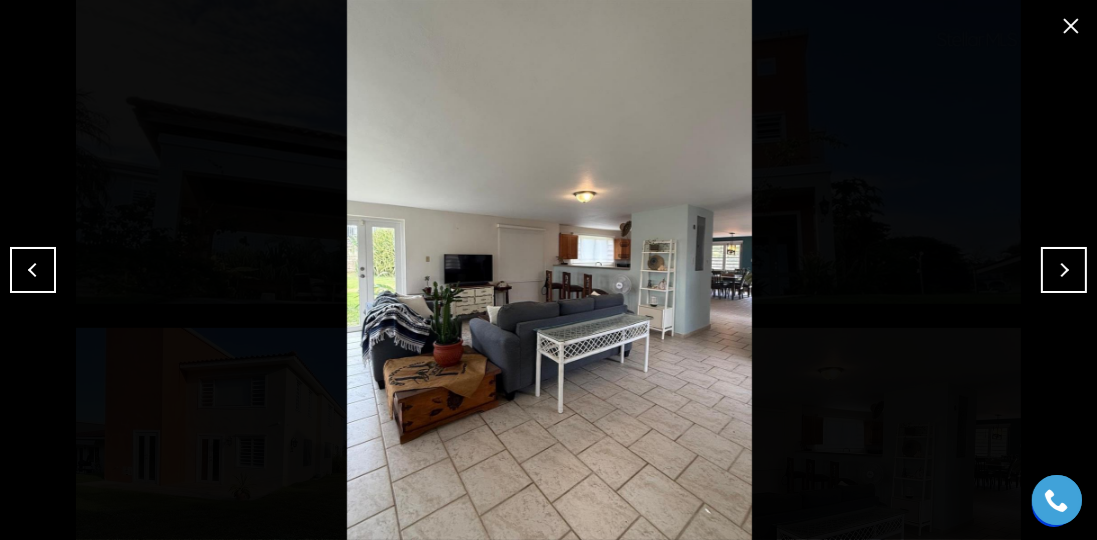 click at bounding box center (33, 270) 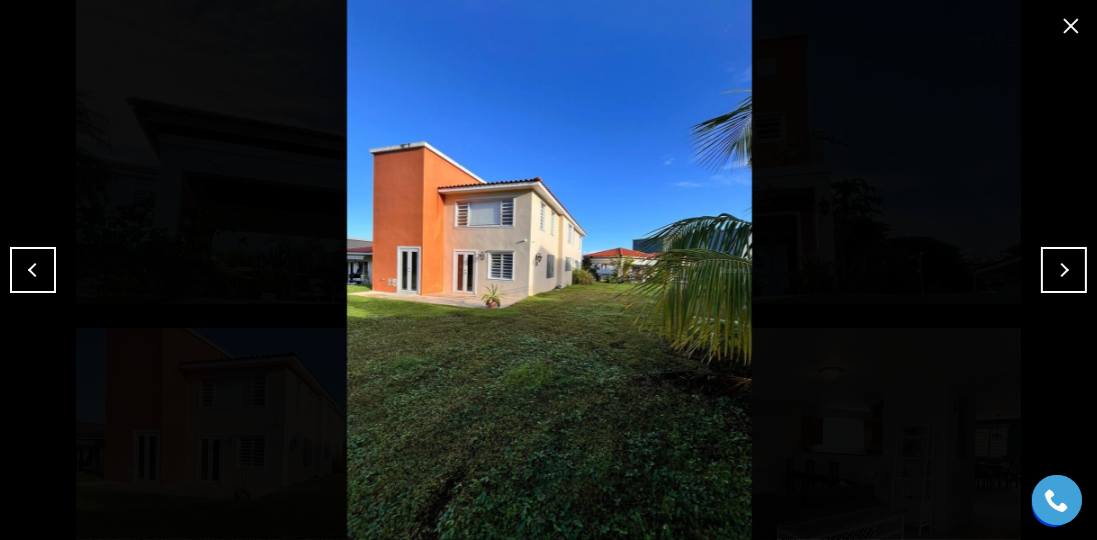click at bounding box center [33, 270] 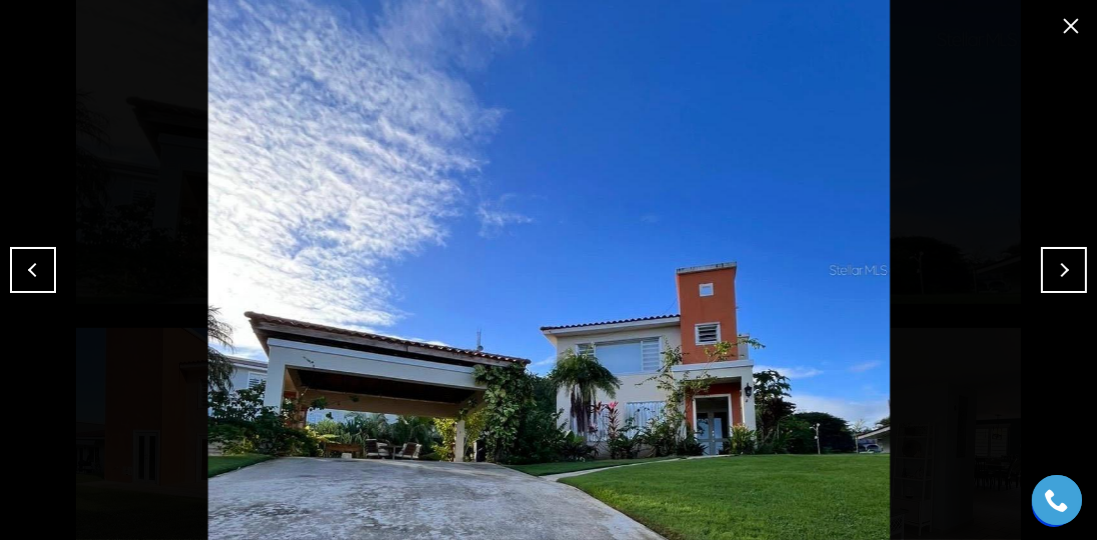 click at bounding box center (33, 270) 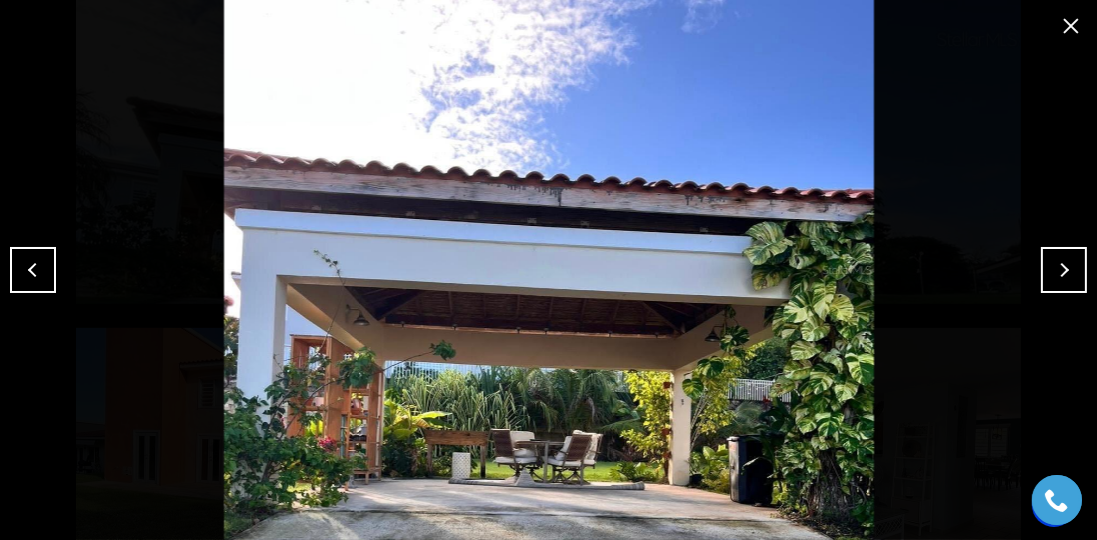 click at bounding box center [33, 270] 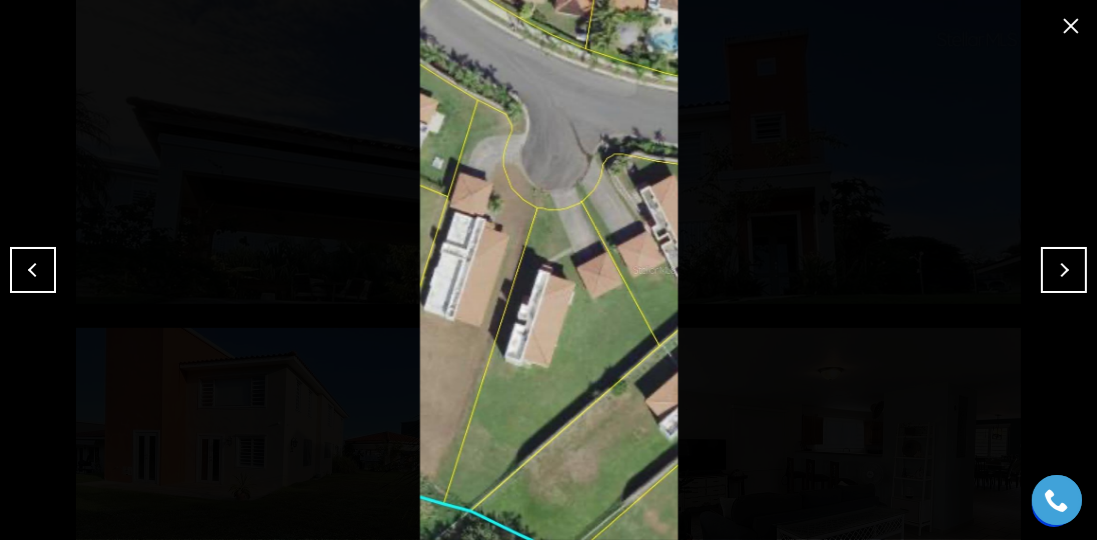click at bounding box center [1071, 26] 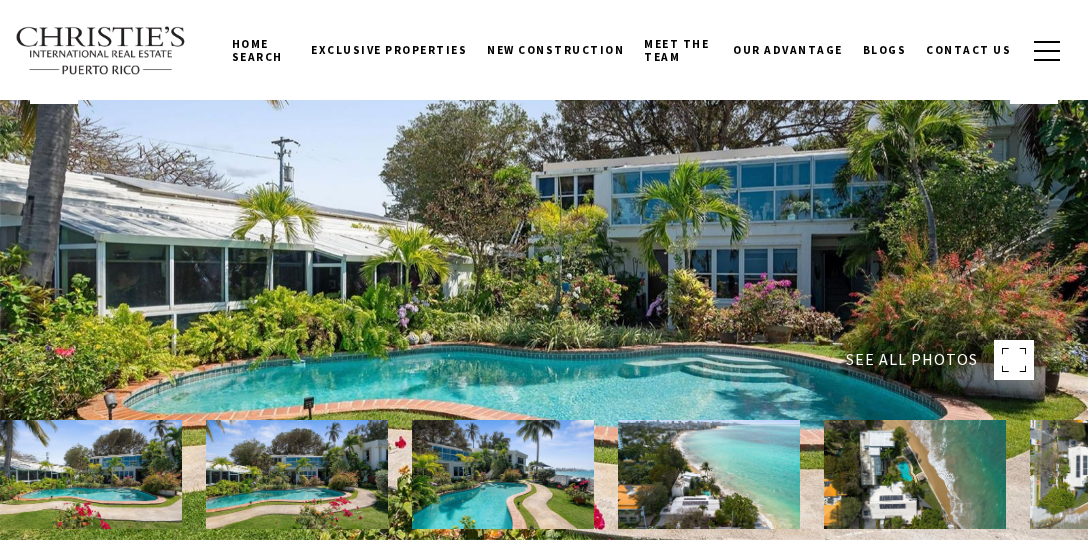 scroll, scrollTop: 228, scrollLeft: 0, axis: vertical 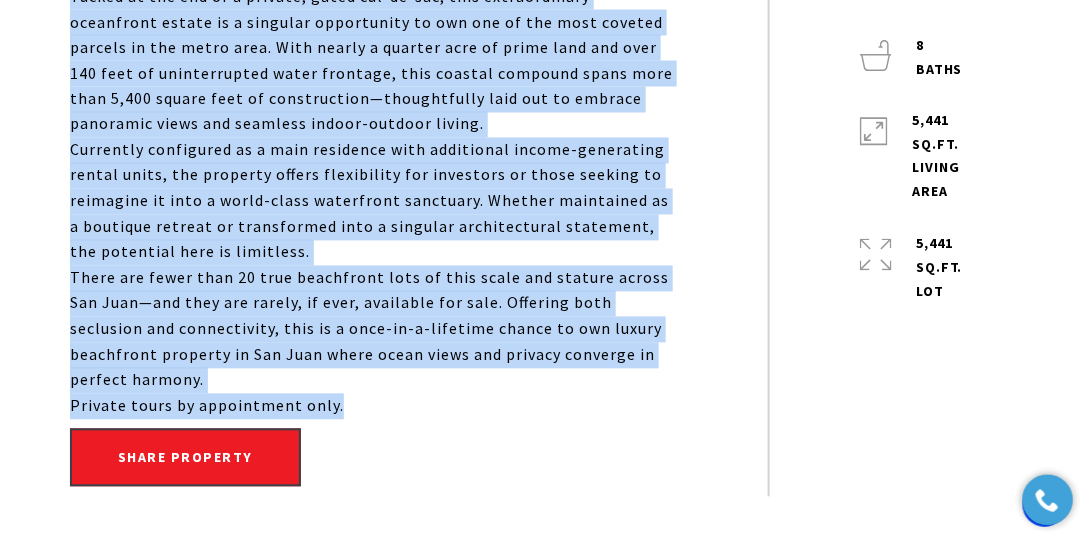 drag, startPoint x: 61, startPoint y: 256, endPoint x: 359, endPoint y: 397, distance: 329.67407 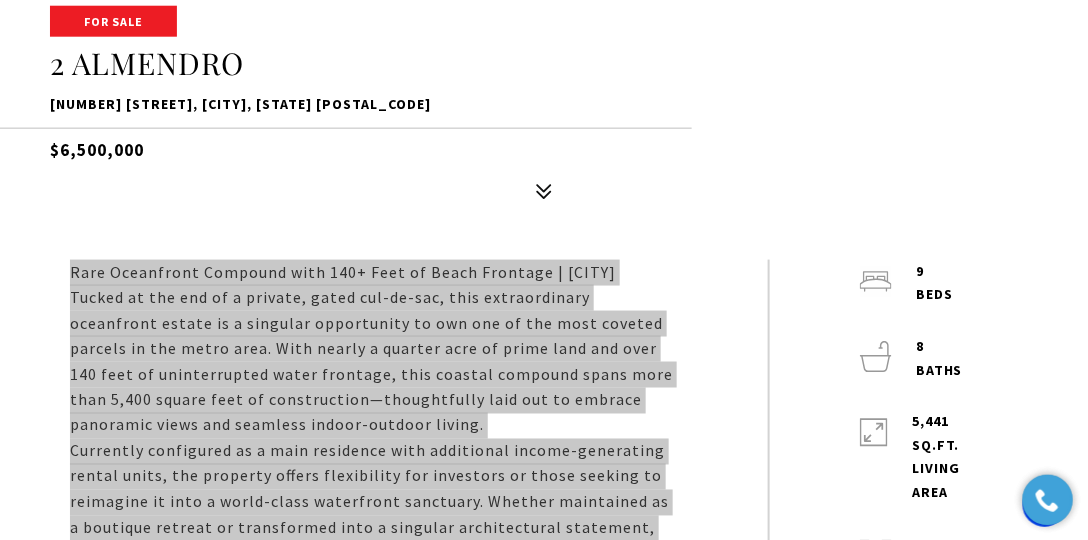 scroll, scrollTop: 571, scrollLeft: 0, axis: vertical 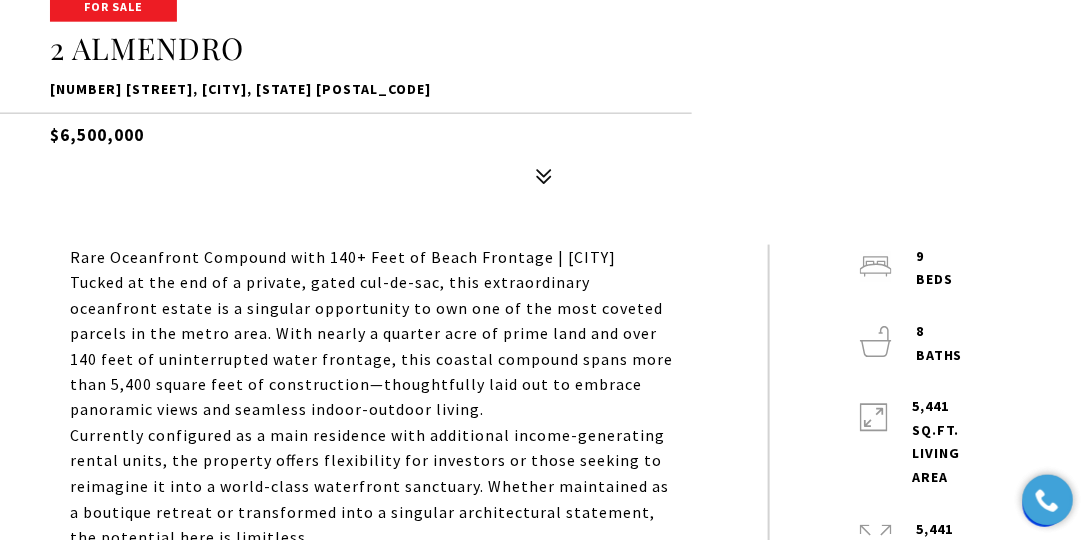 click on "SEE ALL PHOTOS" at bounding box center (544, -173) 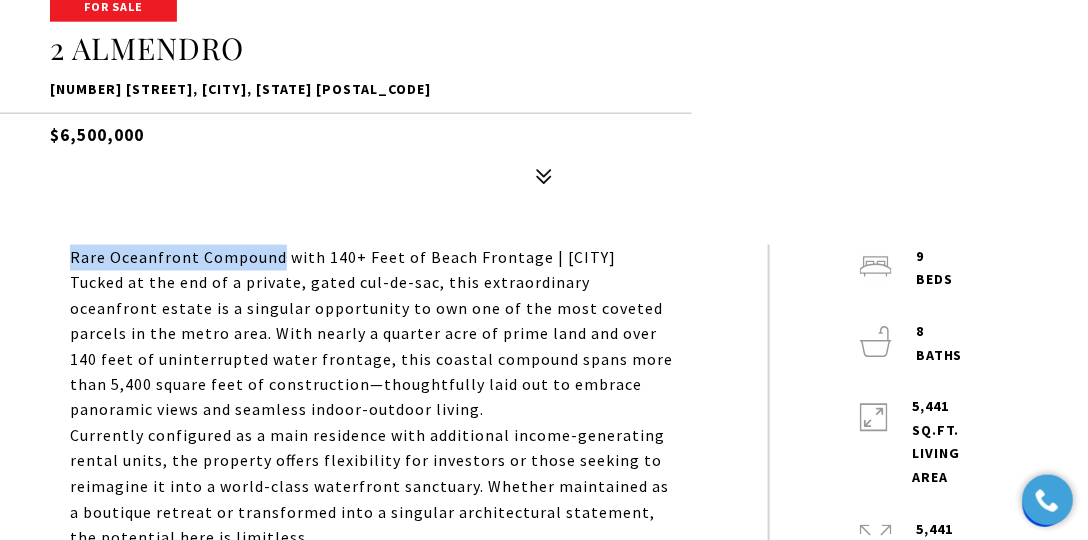 drag, startPoint x: 70, startPoint y: 260, endPoint x: 279, endPoint y: 264, distance: 209.03827 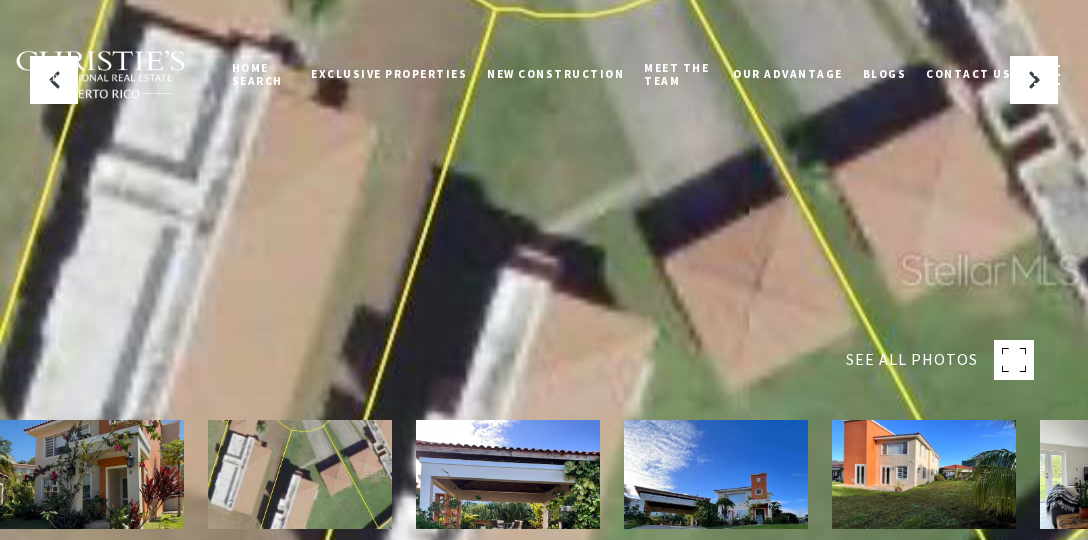 scroll, scrollTop: 0, scrollLeft: 0, axis: both 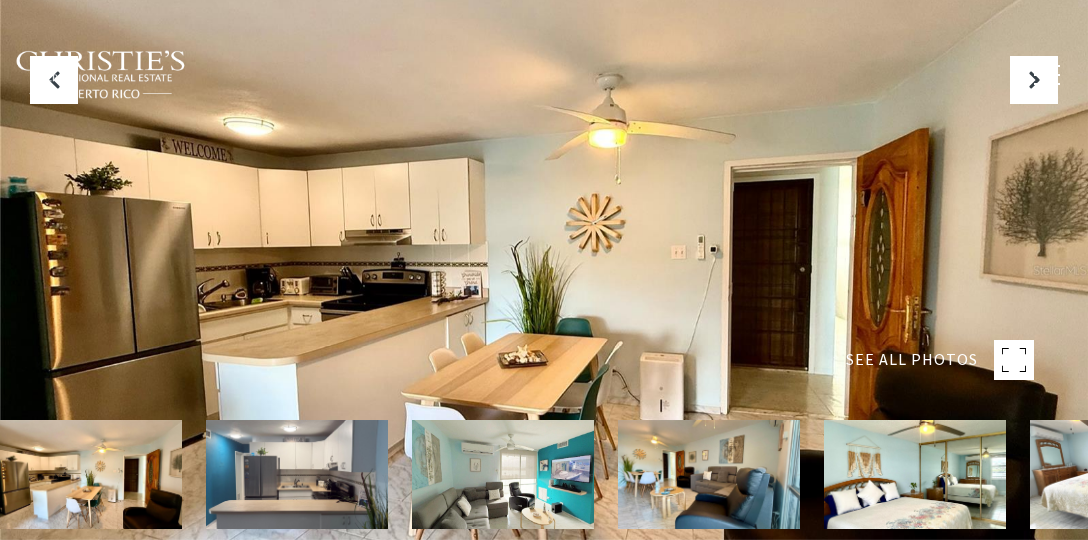 type on "********" 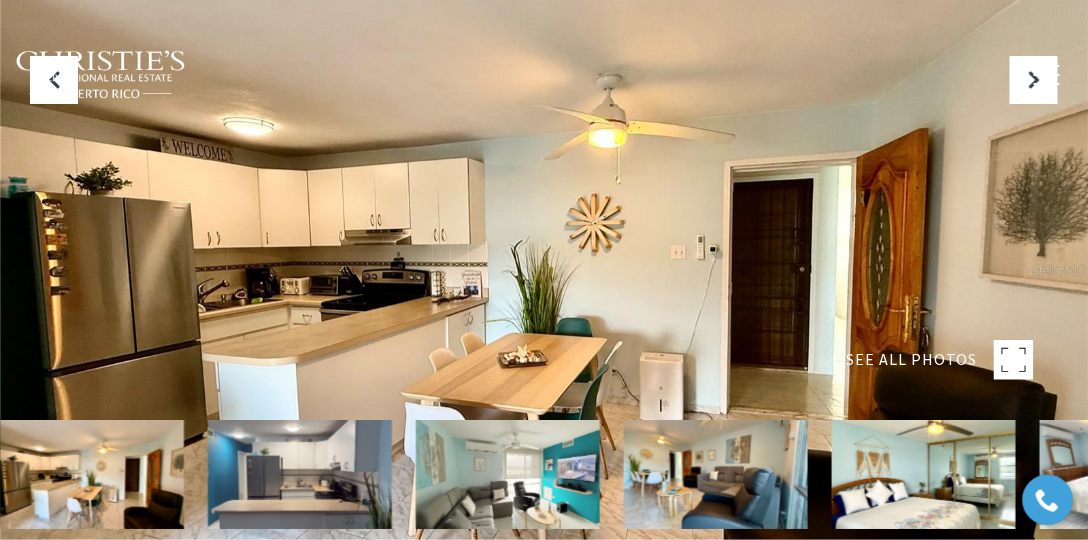 scroll, scrollTop: 0, scrollLeft: 0, axis: both 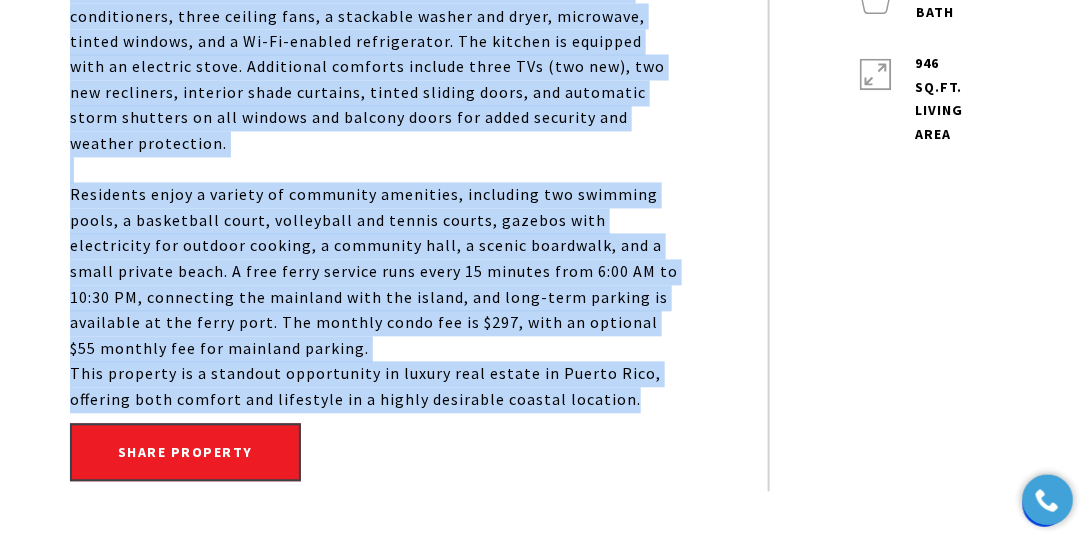 drag, startPoint x: 53, startPoint y: 196, endPoint x: 650, endPoint y: 370, distance: 621.84 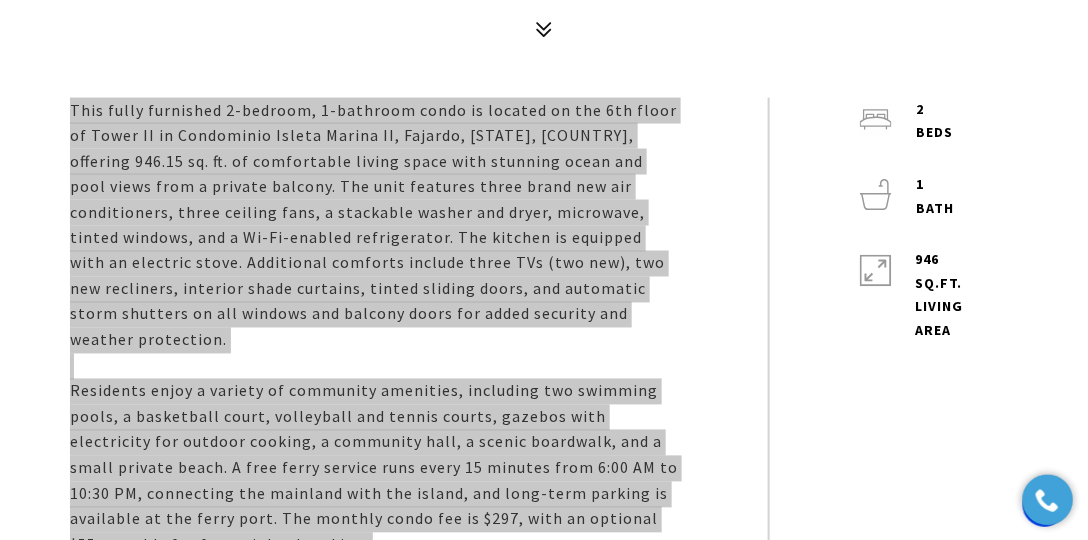 scroll, scrollTop: 742, scrollLeft: 0, axis: vertical 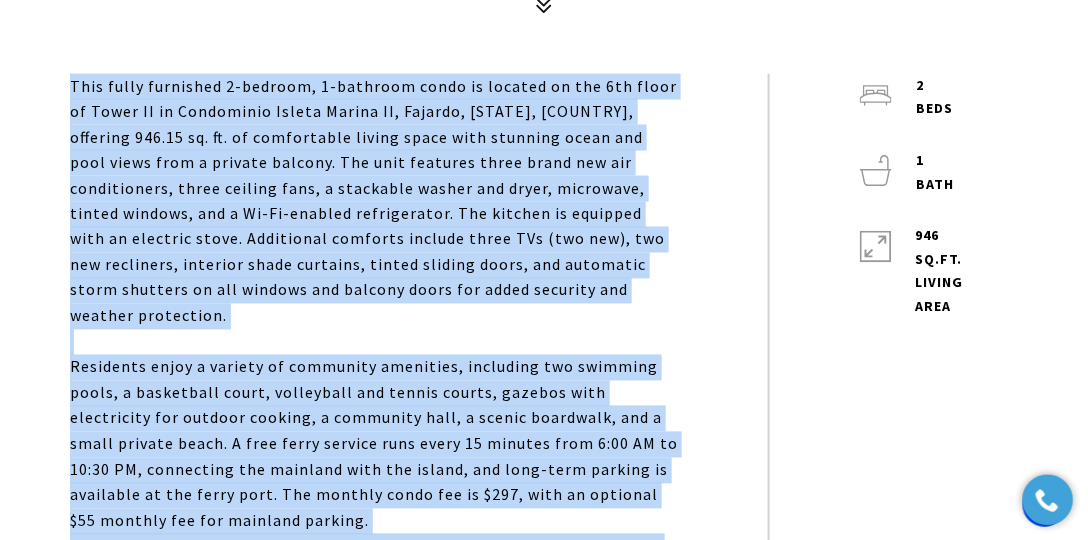 click on "This fully furnished 2-bedroom, 1-bathroom condo is located on the 6th floor of Tower II in Condominio Isleta Marina II, [CITY], [STATE], offering 946.15 sq. ft. of comfortable living space with stunning ocean and pool views from a private balcony. The unit features three brand new air conditioners, three ceiling fans, a stackable washer and dryer, microwave, tinted windows, and a Wi-Fi-enabled refrigerator. The kitchen is equipped with an electric stove. Additional comforts include three TVs (two new), two new recliners, interior shade curtains, tinted sliding doors, and automatic storm shutters on all windows and balcony doors for added security and weather protection." at bounding box center (374, 304) 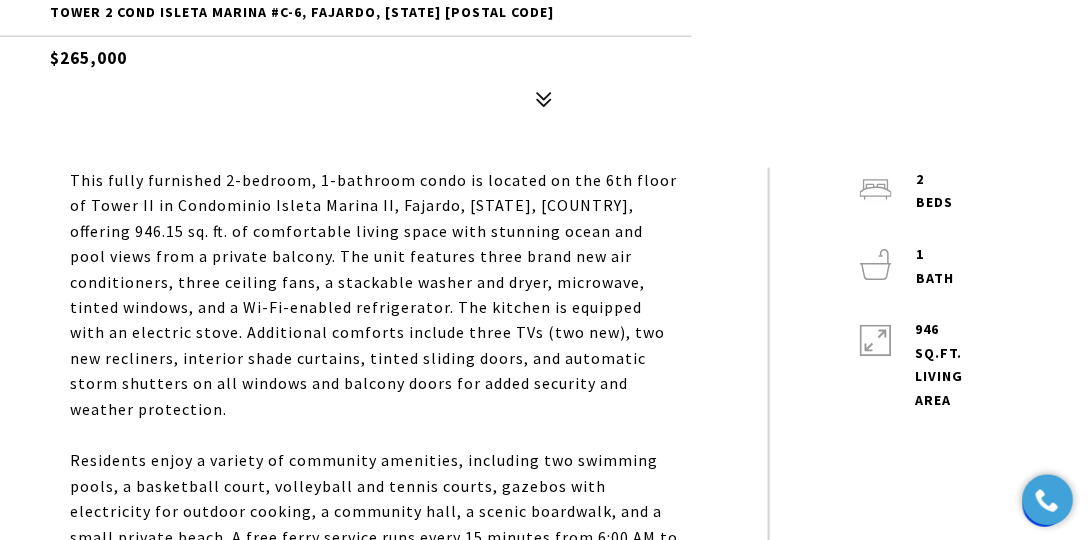scroll, scrollTop: 628, scrollLeft: 0, axis: vertical 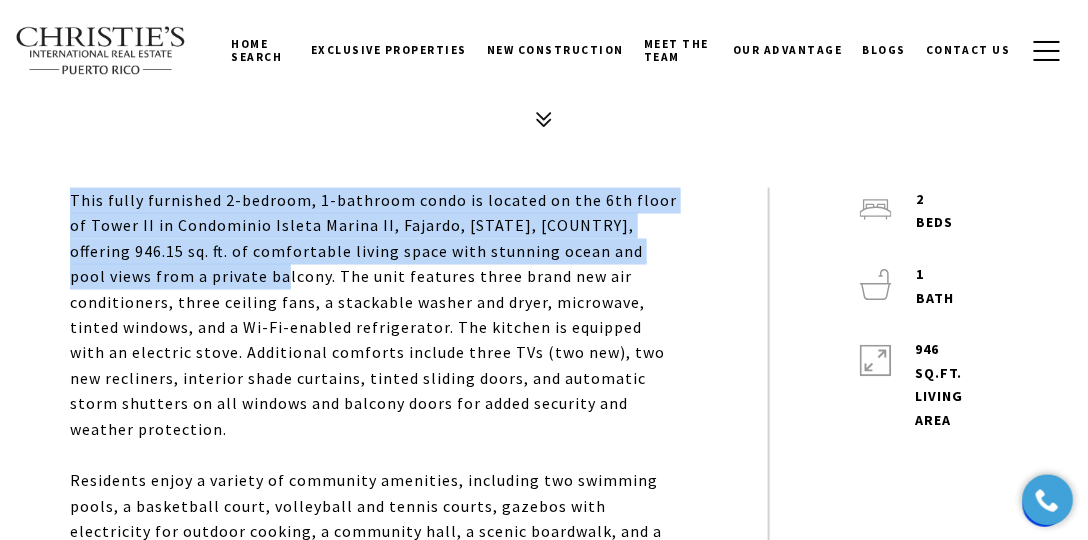 drag, startPoint x: 196, startPoint y: 280, endPoint x: 57, endPoint y: 185, distance: 168.3627 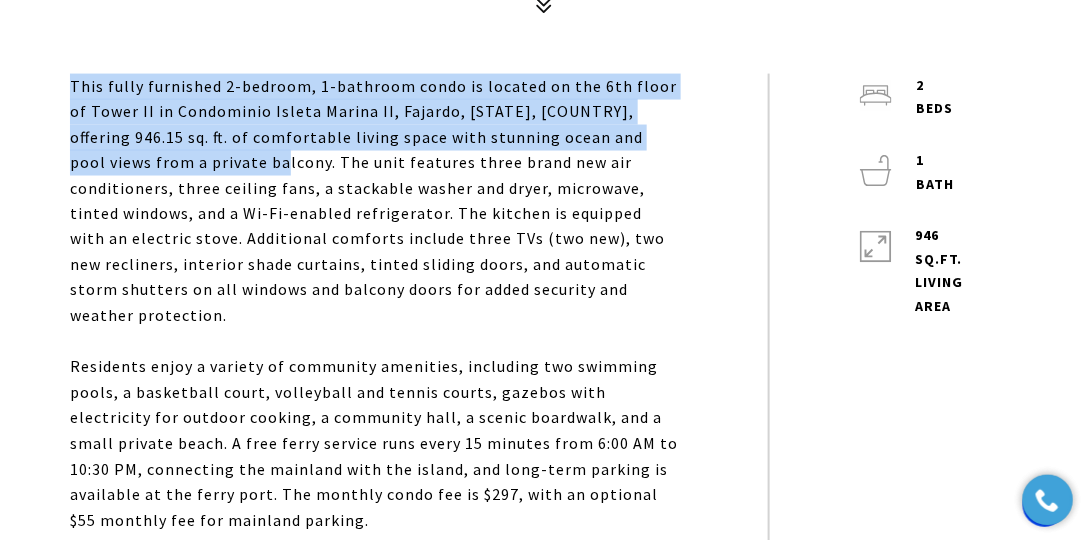 click on "This fully furnished 2-bedroom, 1-bathroom condo is located on the 6th floor of Tower II in Condominio Isleta Marina II, [CITY], [STATE], offering 946.15 sq. ft. of comfortable living space with stunning ocean and pool views from a private balcony. The unit features three brand new air conditioners, three ceiling fans, a stackable washer and dryer, microwave, tinted windows, and a Wi-Fi-enabled refrigerator. The kitchen is equipped with an electric stove. Additional comforts include three TVs (two new), two new recliners, interior shade curtains, tinted sliding doors, and automatic storm shutters on all windows and balcony doors for added security and weather protection." at bounding box center [374, 304] 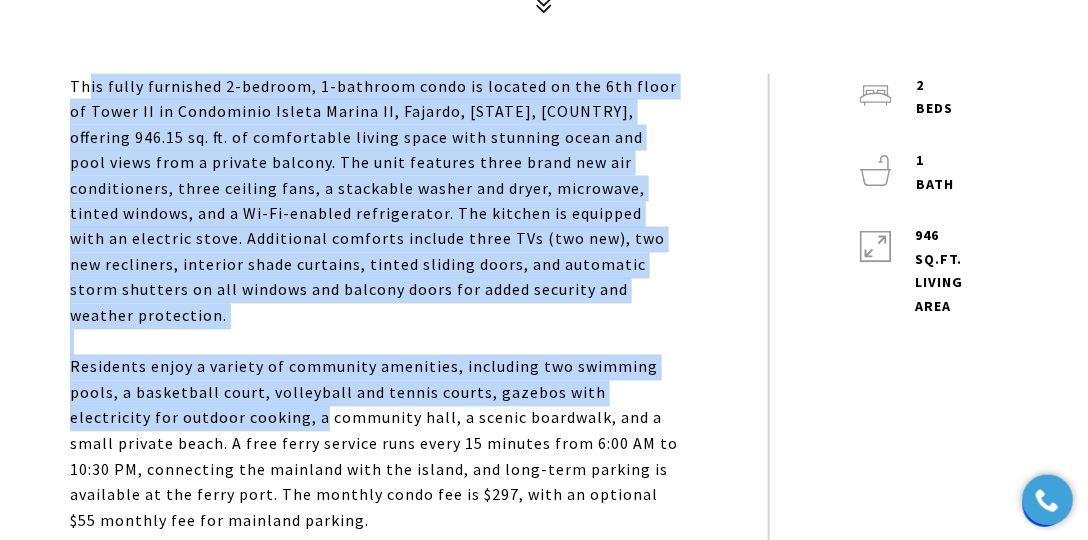 scroll, scrollTop: 857, scrollLeft: 0, axis: vertical 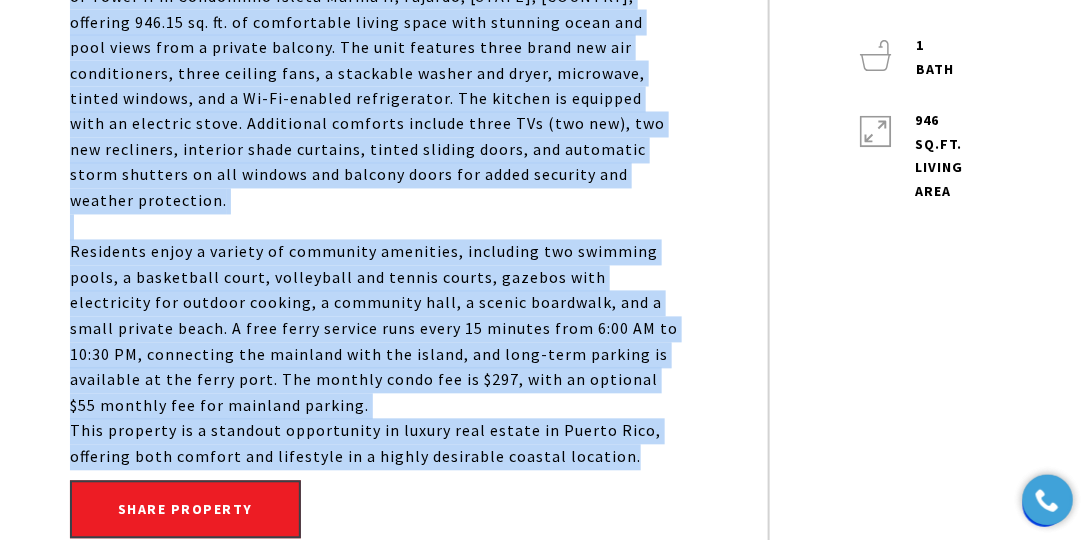 drag, startPoint x: 90, startPoint y: 92, endPoint x: 636, endPoint y: 442, distance: 648.54913 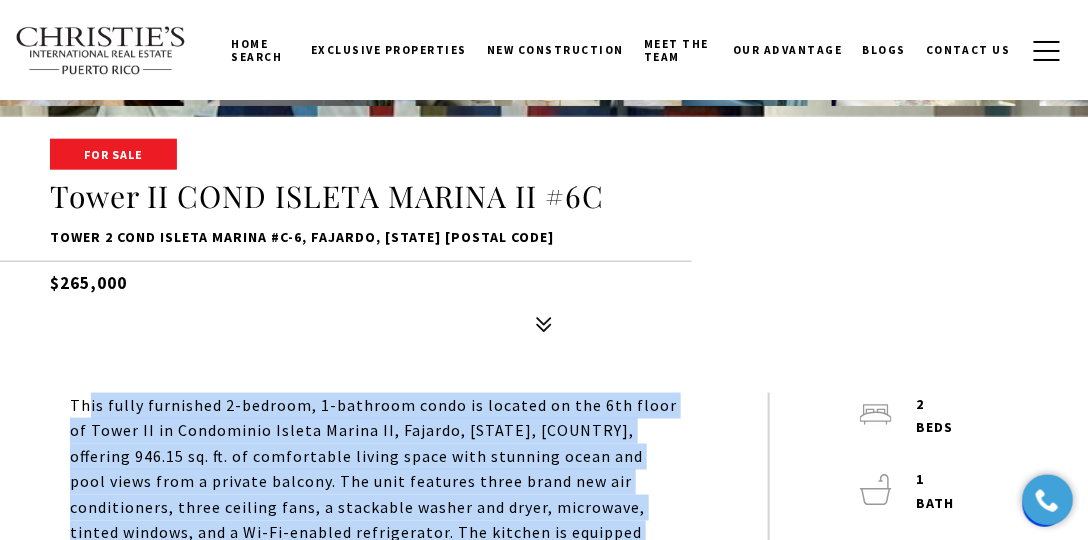 scroll, scrollTop: 457, scrollLeft: 0, axis: vertical 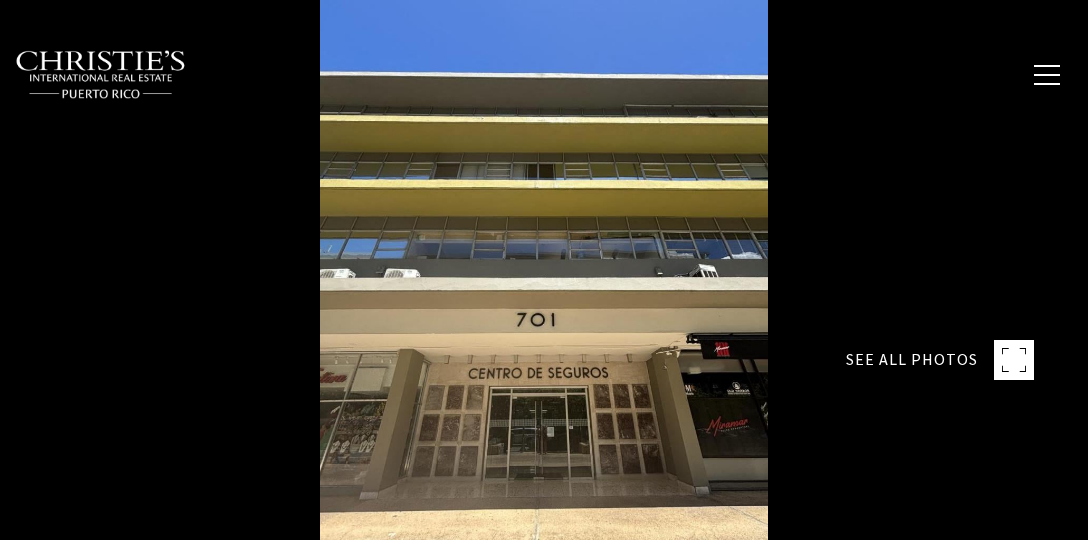 type on "********" 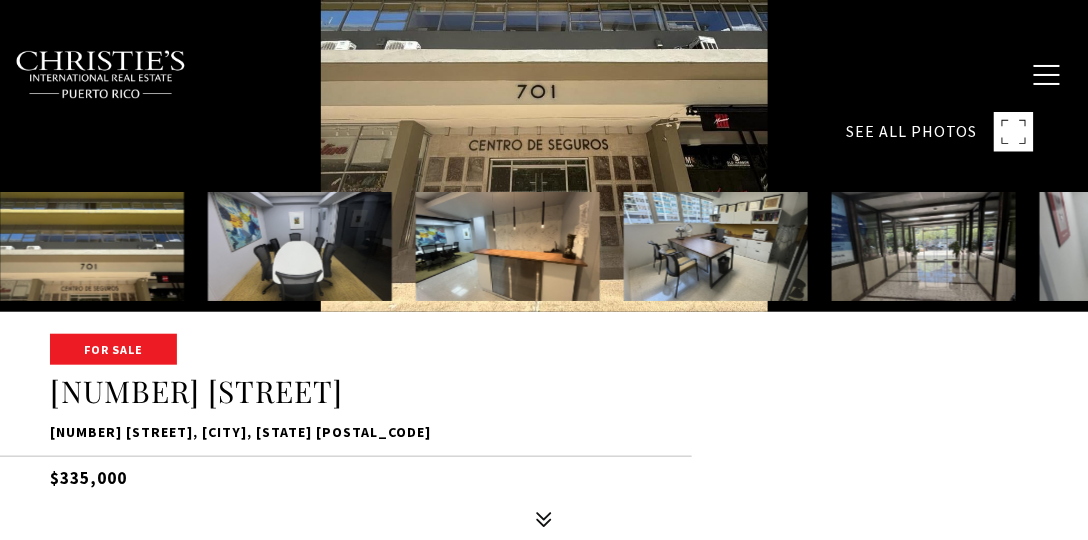 scroll, scrollTop: 256, scrollLeft: 0, axis: vertical 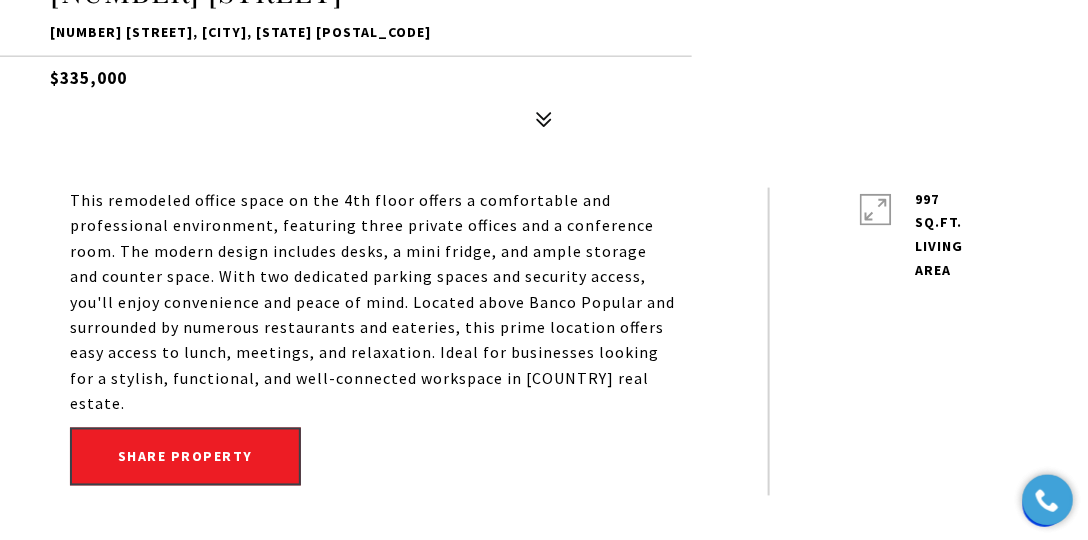 drag, startPoint x: 46, startPoint y: 190, endPoint x: 705, endPoint y: 375, distance: 684.475 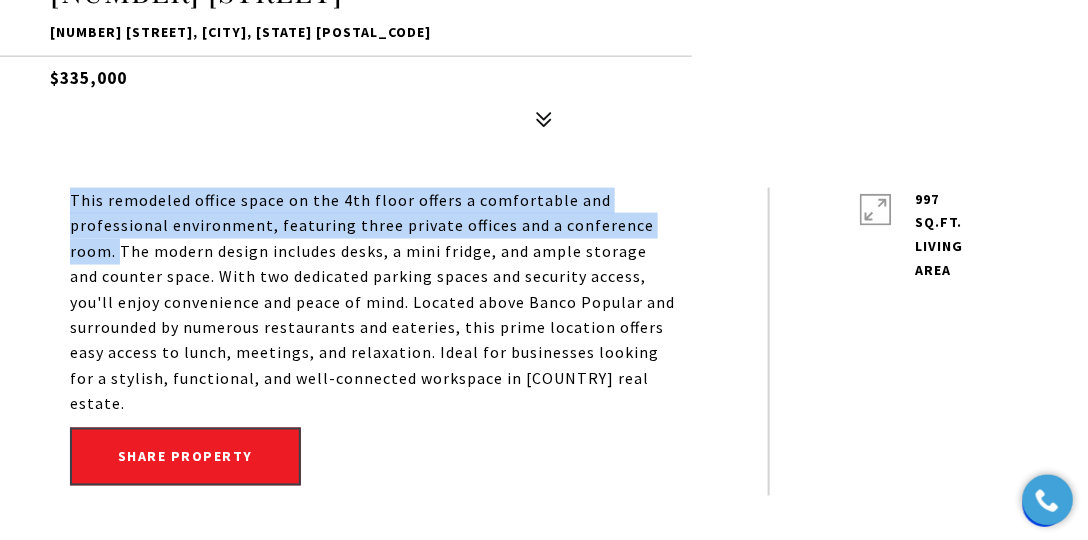 drag, startPoint x: 120, startPoint y: 252, endPoint x: 67, endPoint y: 188, distance: 83.09633 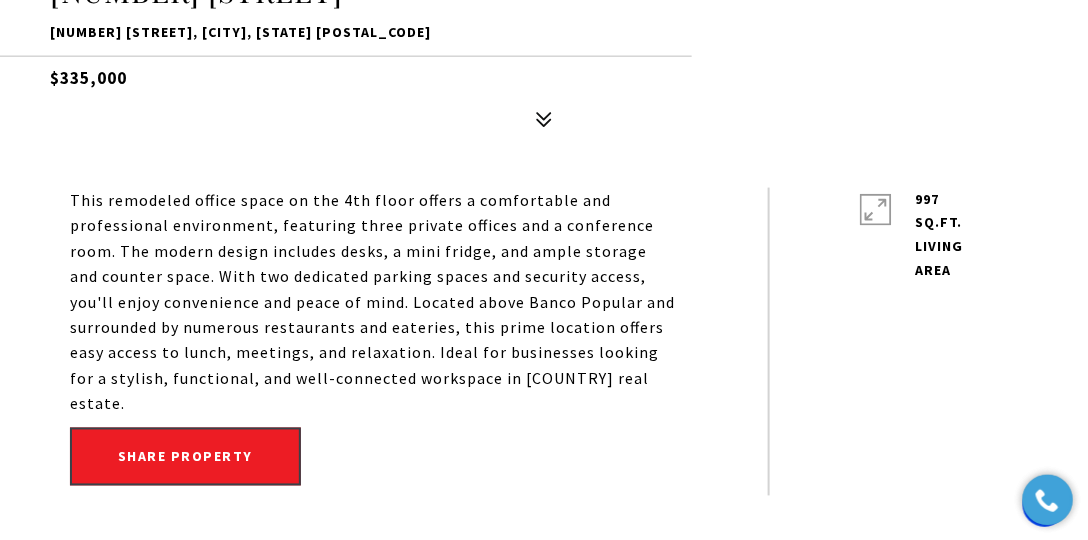 click on "This remodeled office space on the 4th floor offers a comfortable and professional environment, featuring three private offices and a conference room. The modern design includes desks, a mini fridge, and ample storage and counter space. With two dedicated parking spaces and security access, you'll enjoy convenience and peace of mind. Located above Banco Popular and surrounded by numerous restaurants and eateries, this prime location offers easy access to lunch, meetings, and relaxation. Ideal for businesses looking for a stylish, functional, and well-connected workspace in Puerto Rico real estate." at bounding box center [374, 303] 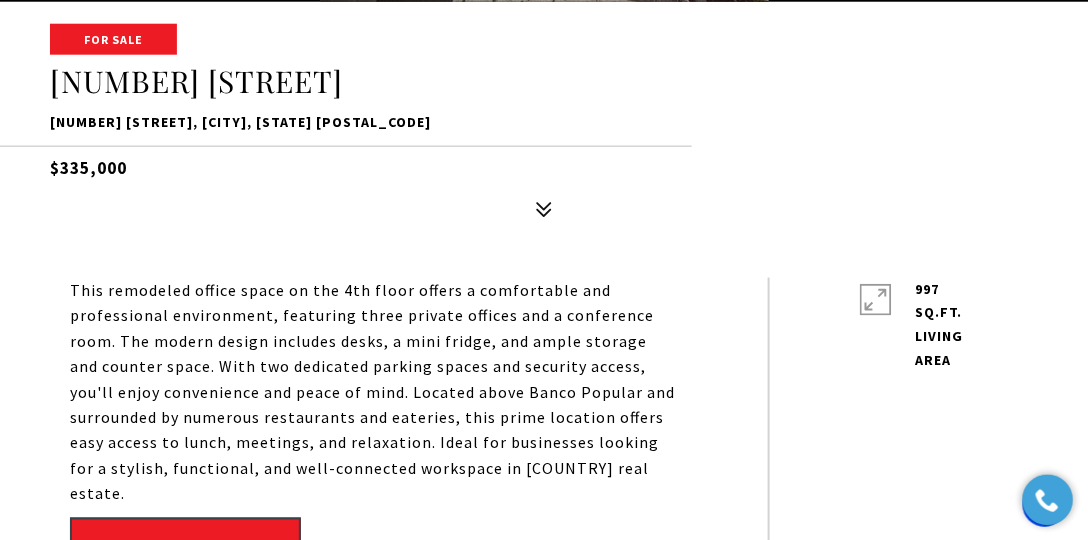 scroll, scrollTop: 571, scrollLeft: 0, axis: vertical 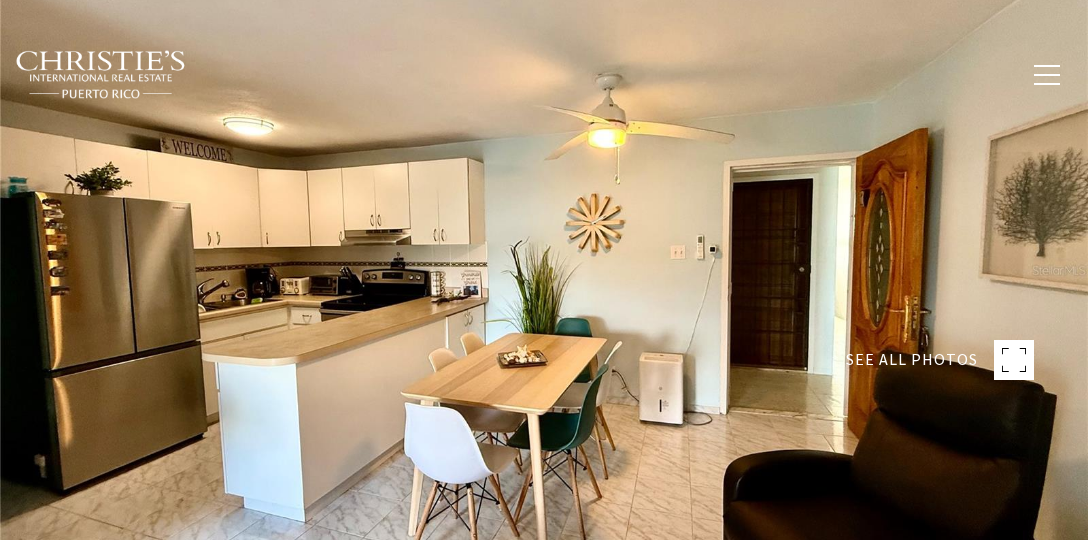 type on "********" 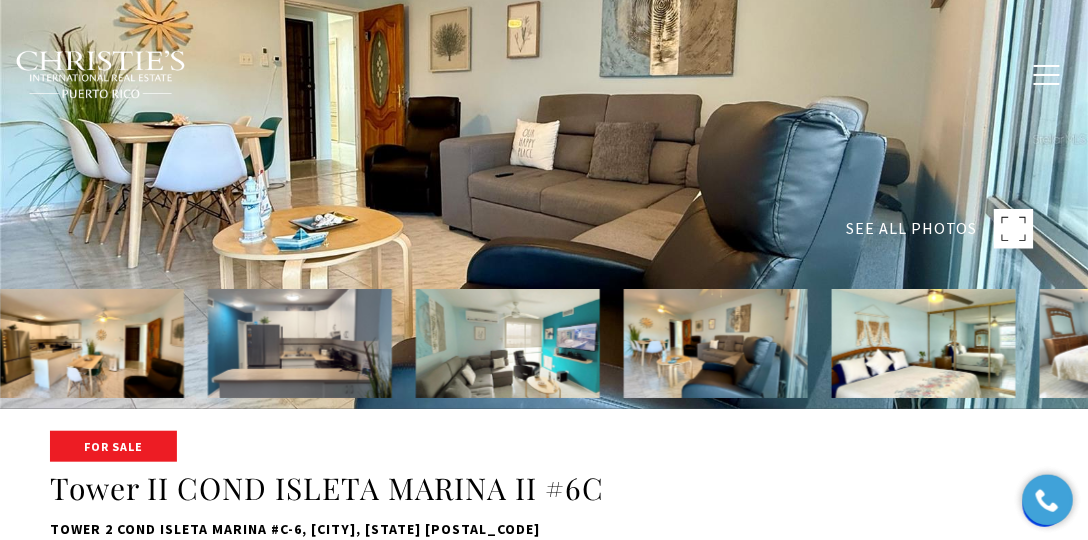 scroll, scrollTop: 293, scrollLeft: 0, axis: vertical 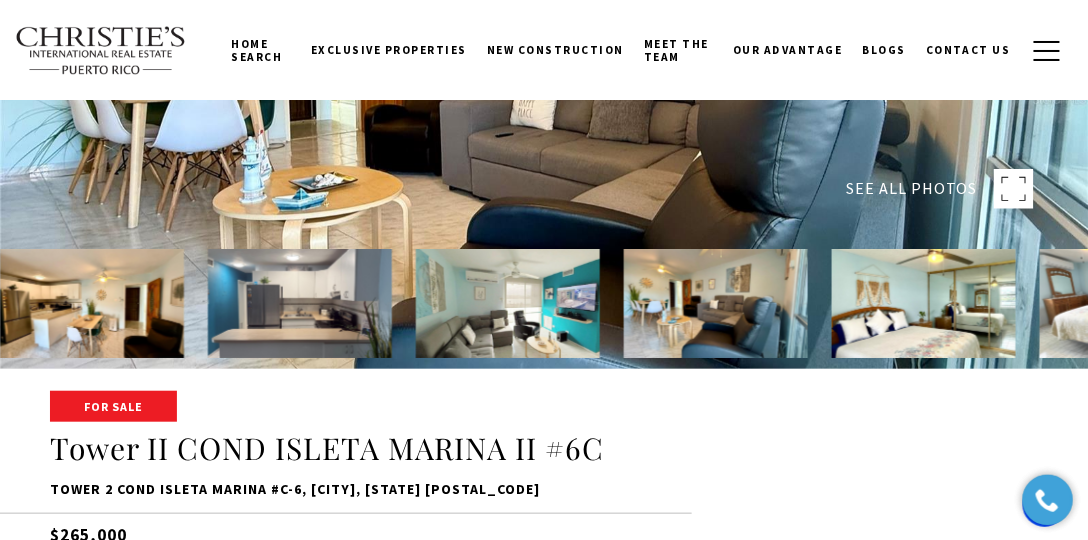 click at bounding box center [92, 303] 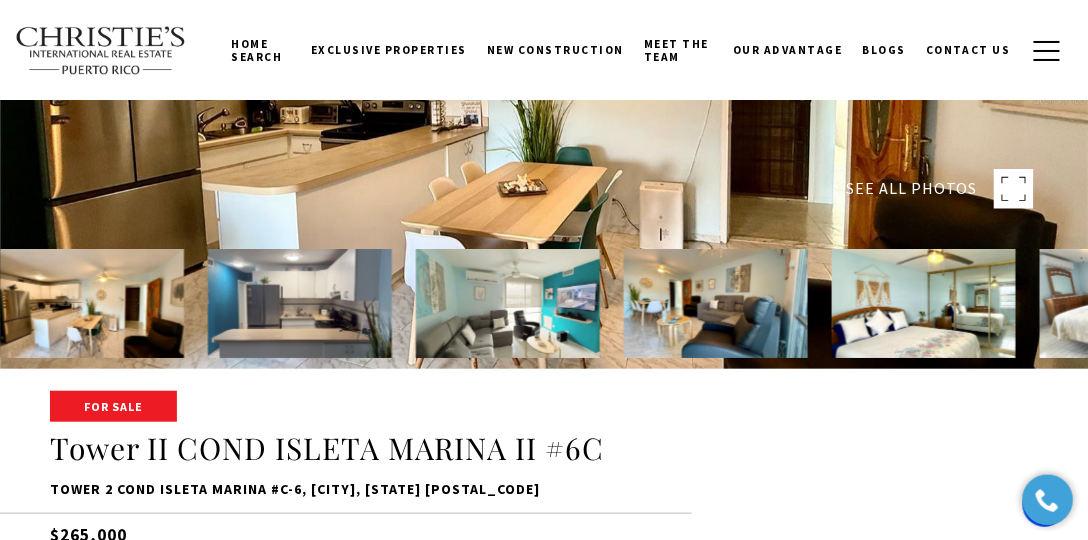 click 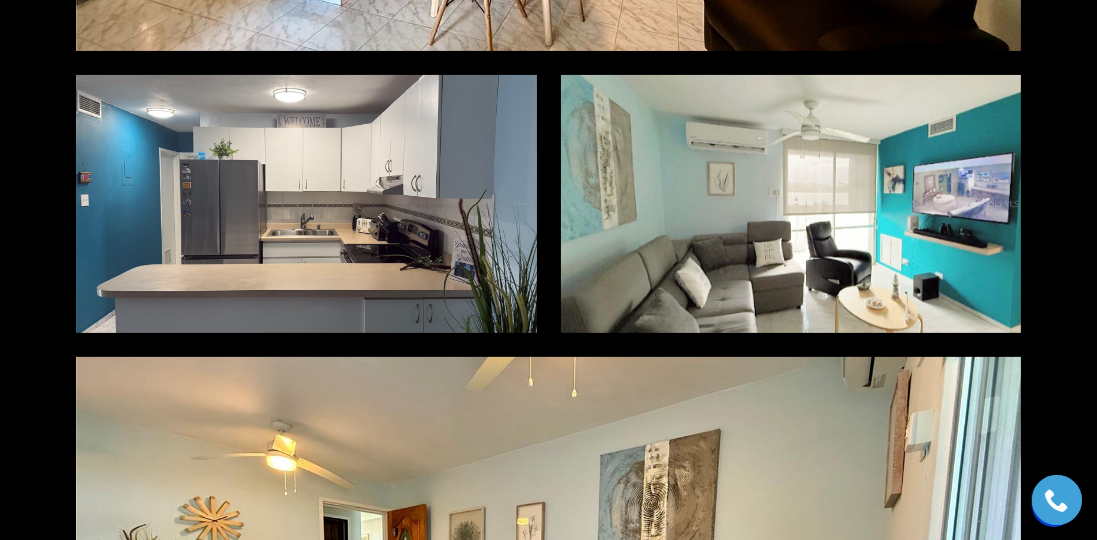 scroll, scrollTop: 571, scrollLeft: 0, axis: vertical 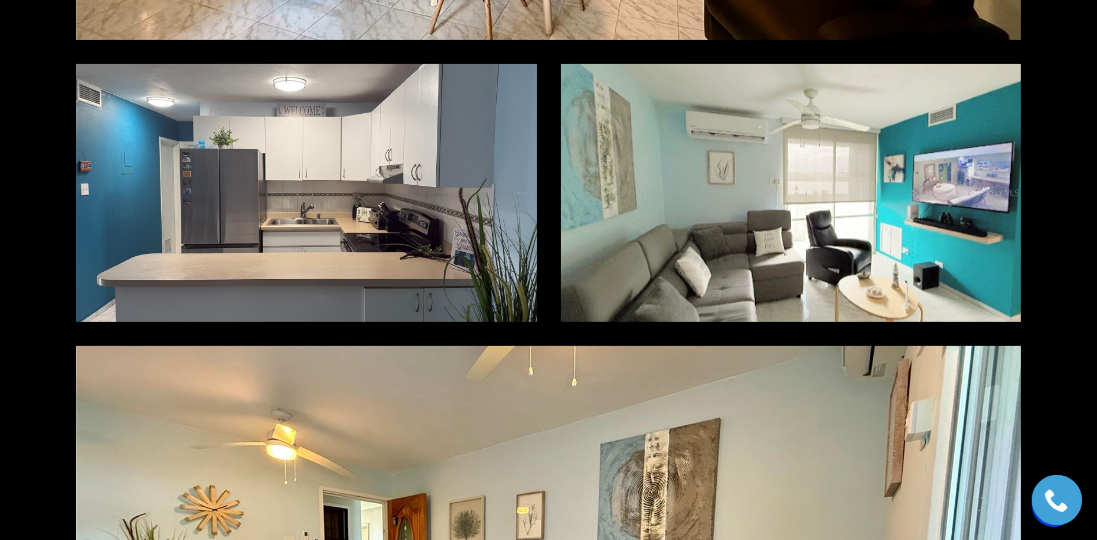 click at bounding box center [306, 193] 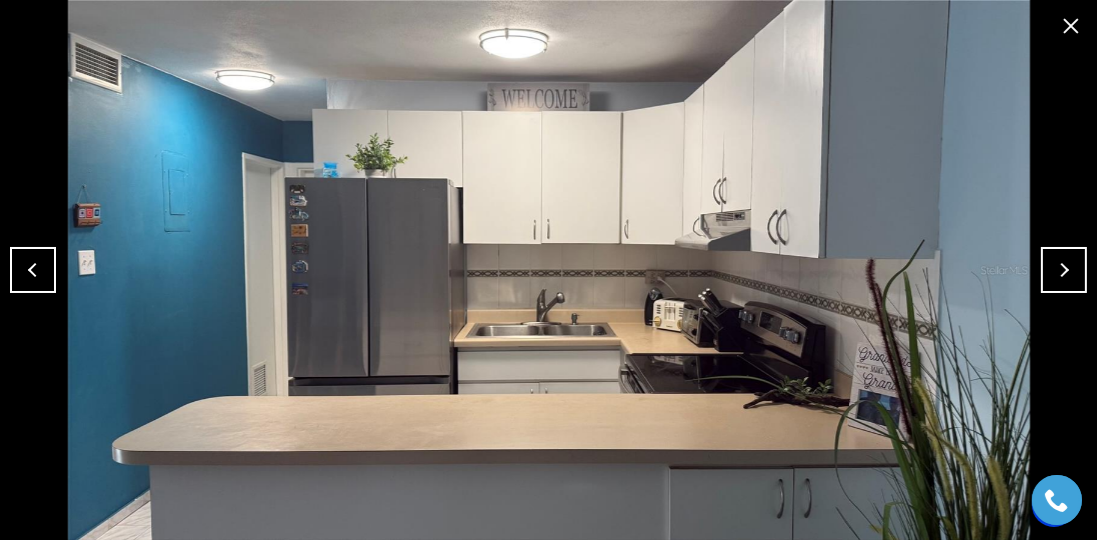 click at bounding box center (1064, 270) 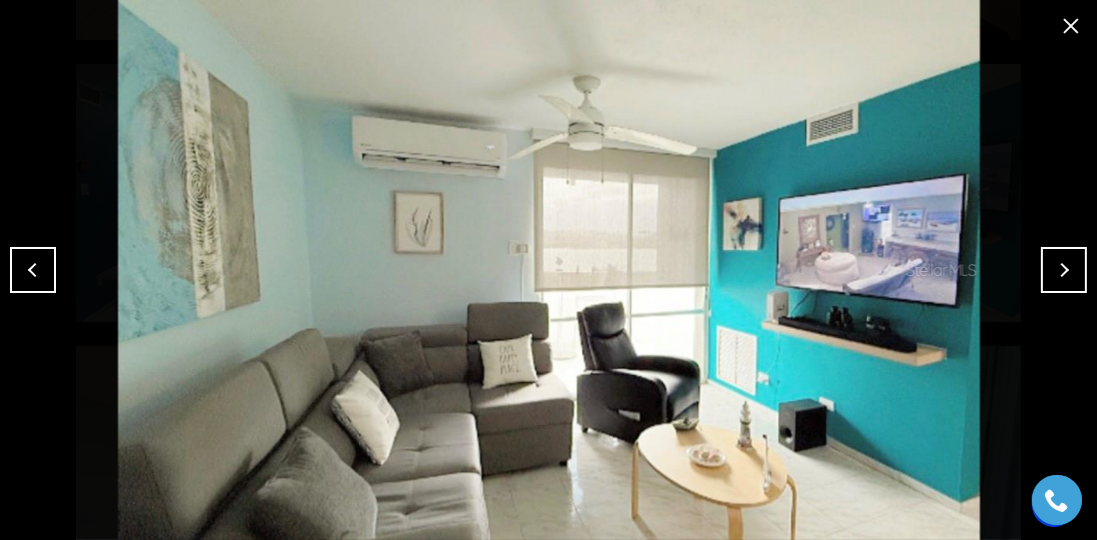 click at bounding box center [33, 270] 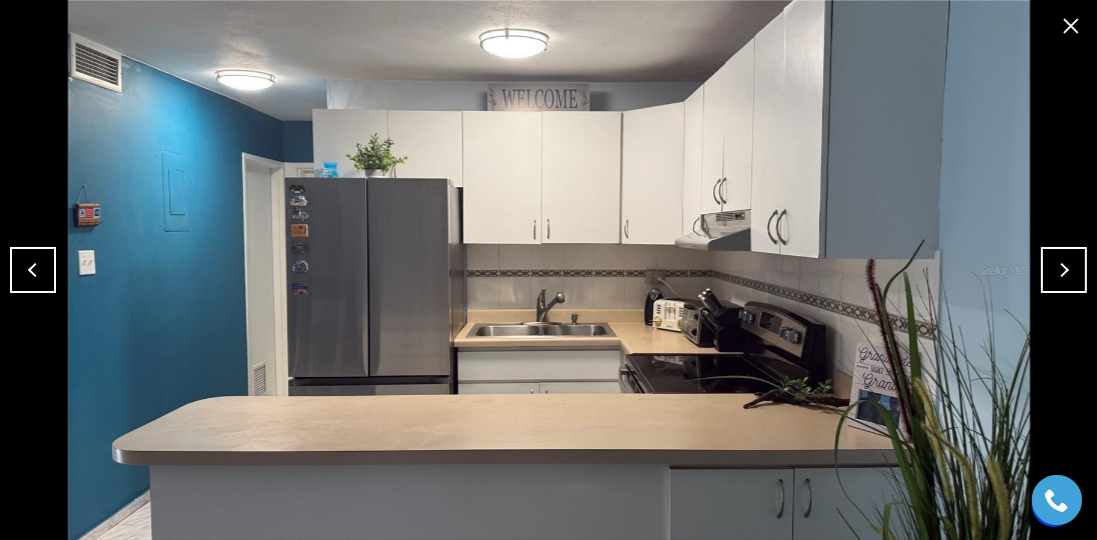 click at bounding box center (33, 270) 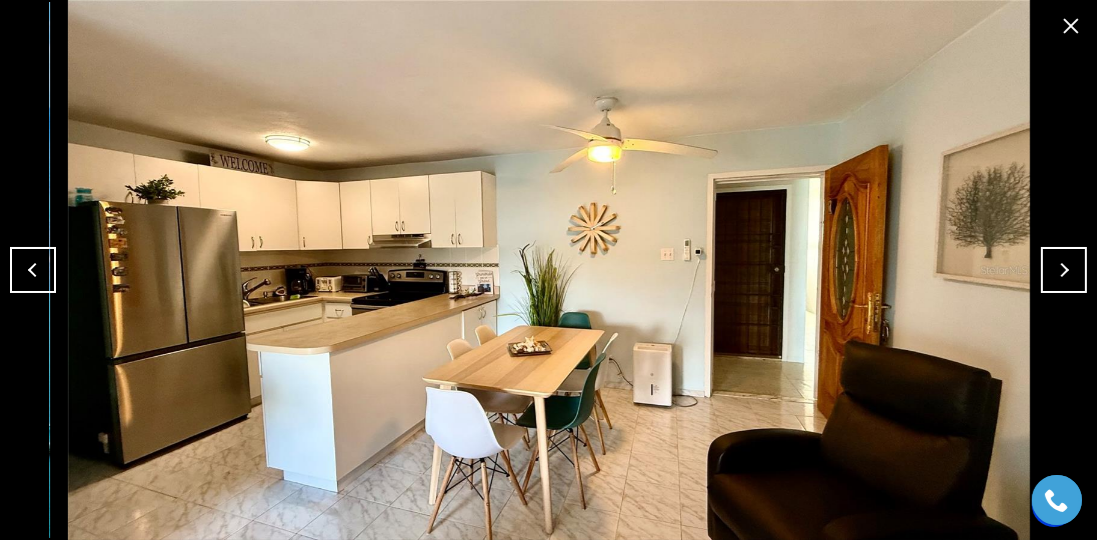 click at bounding box center (33, 270) 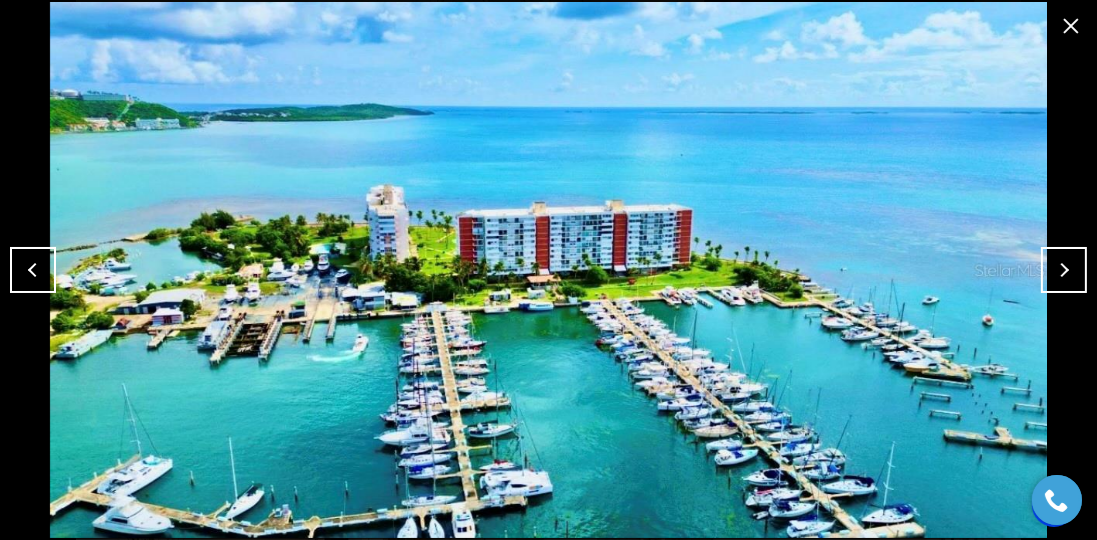 click at bounding box center (1064, 270) 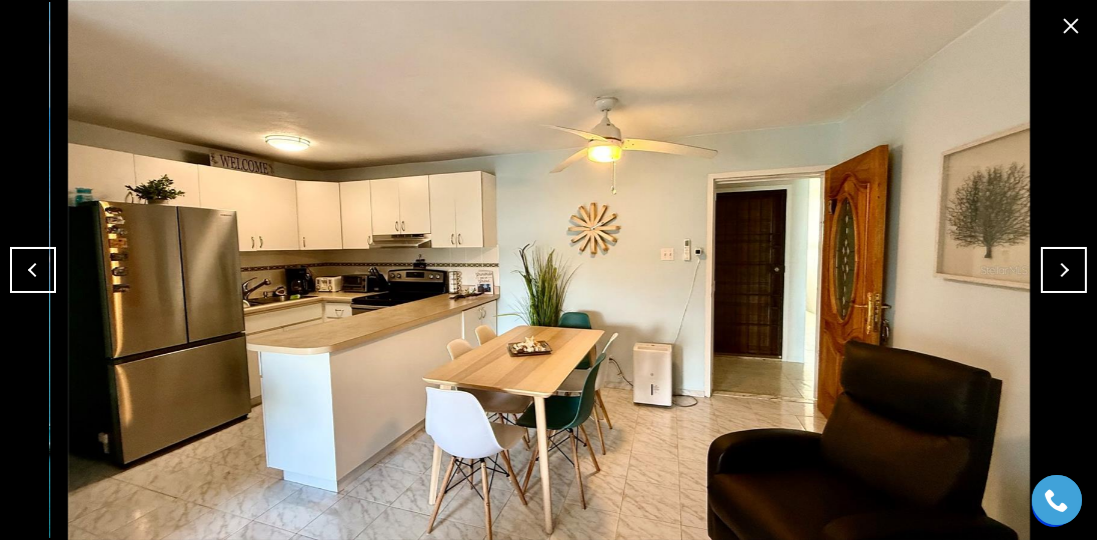 click at bounding box center (1064, 270) 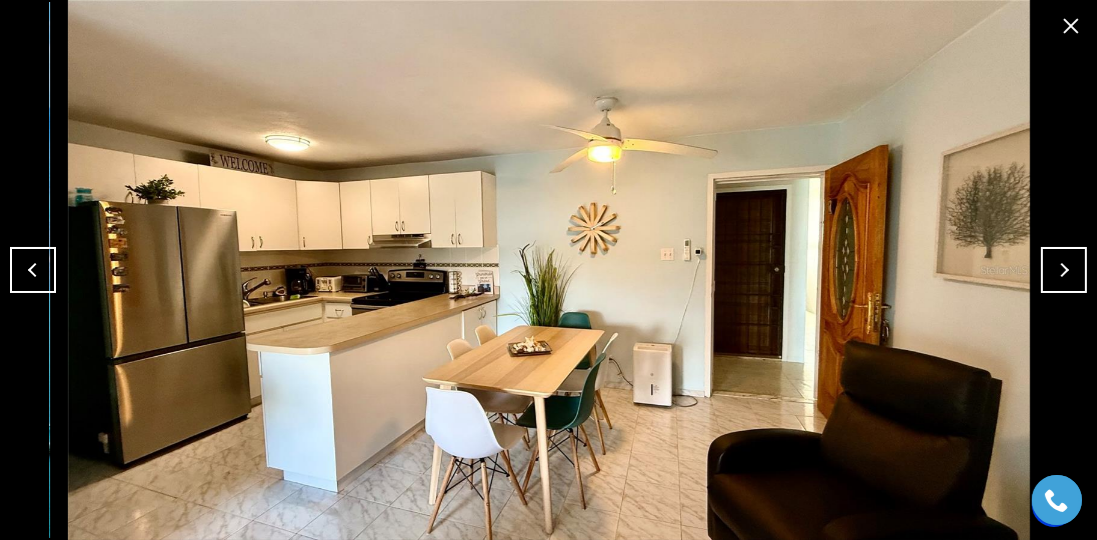 click at bounding box center (1064, 270) 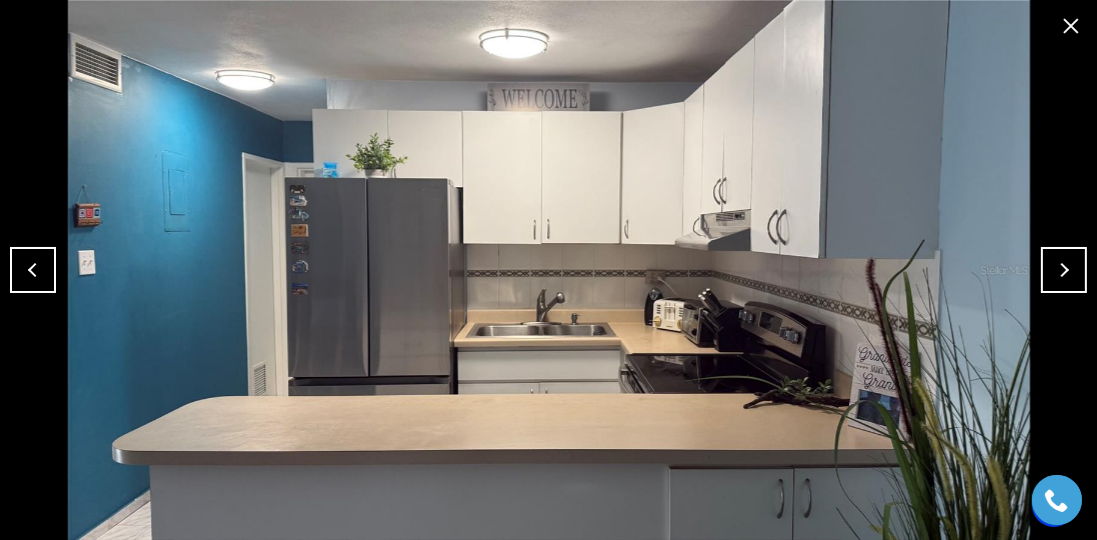 click at bounding box center (1064, 270) 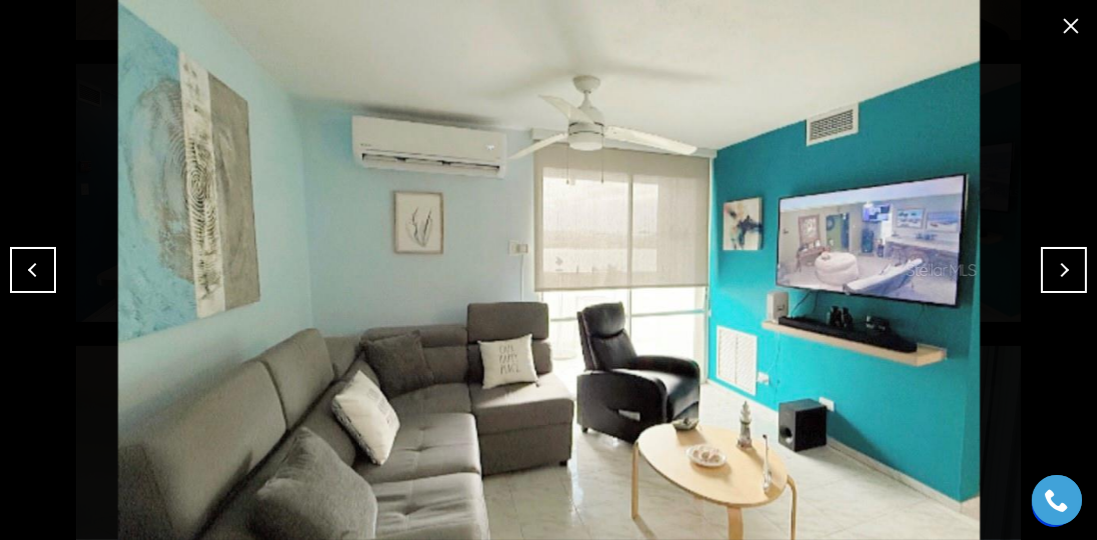 click at bounding box center [1064, 270] 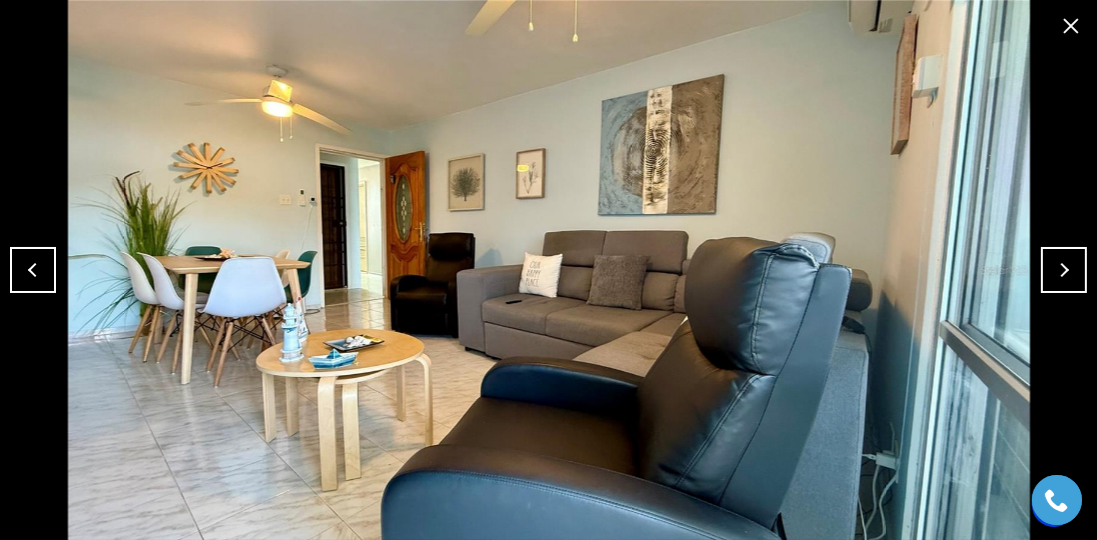 click at bounding box center (33, 270) 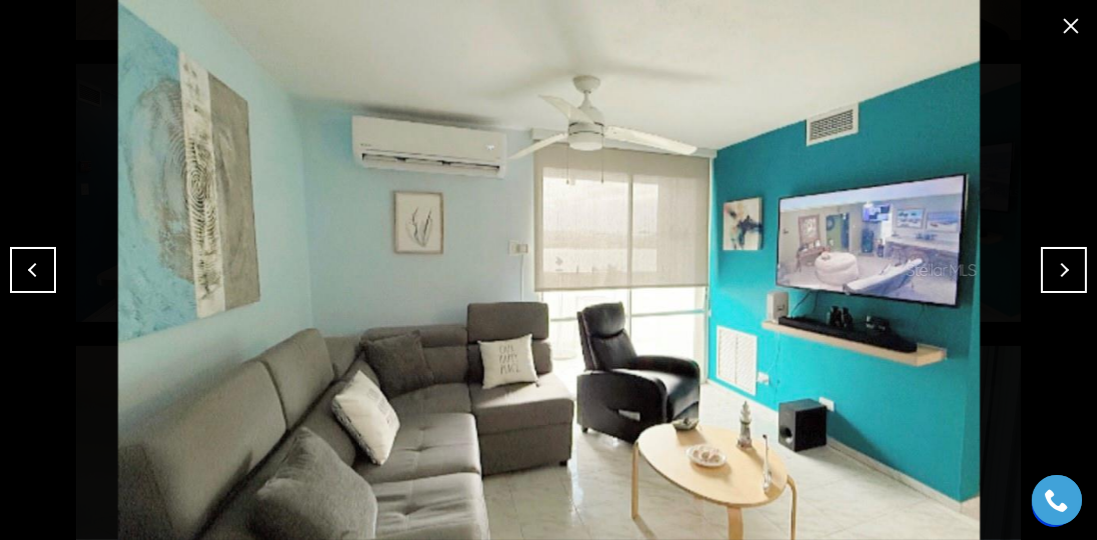 click at bounding box center [33, 270] 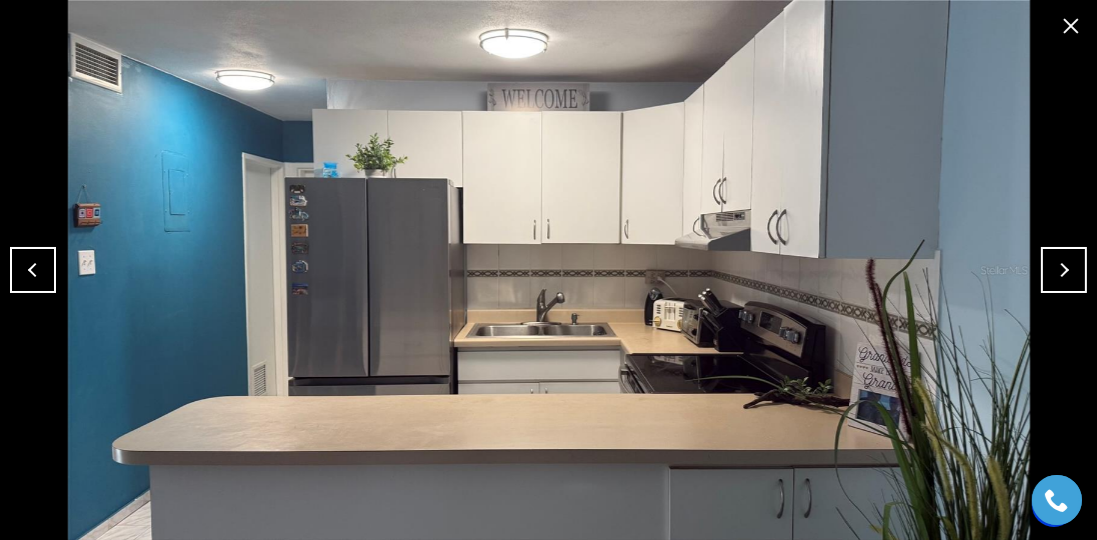 click at bounding box center (1064, 270) 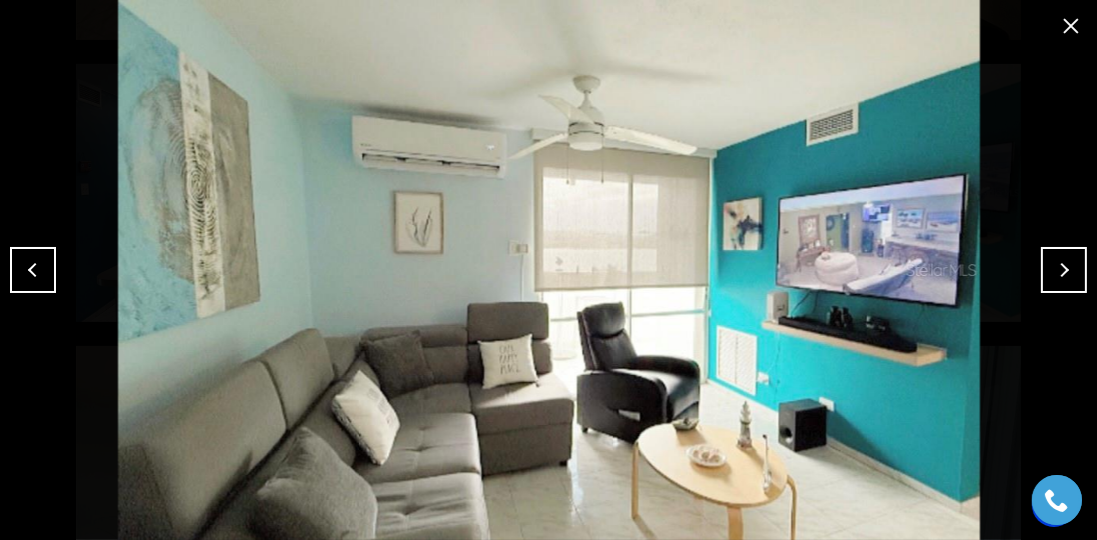 click at bounding box center [1064, 270] 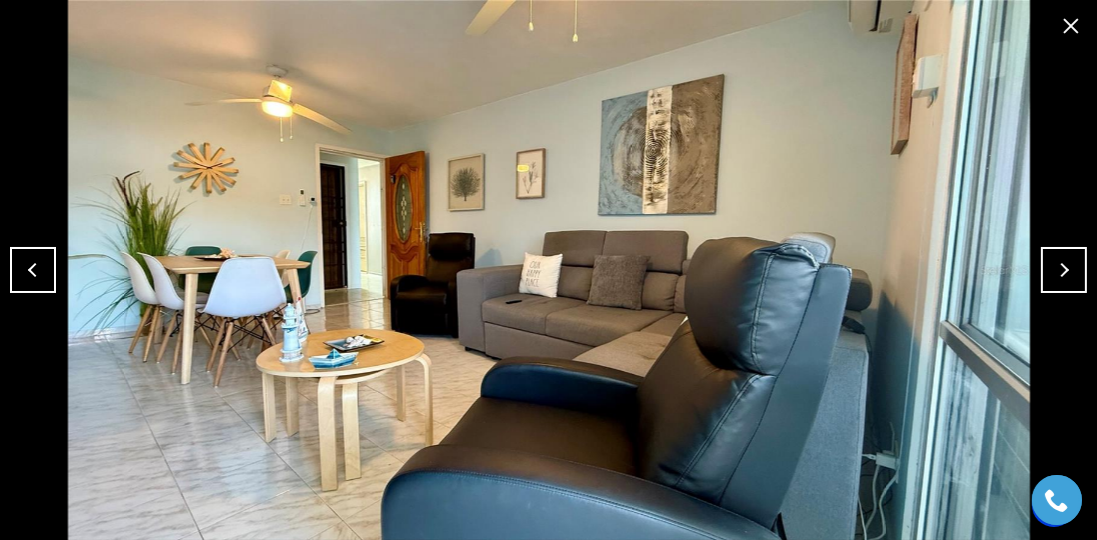 click at bounding box center (1064, 270) 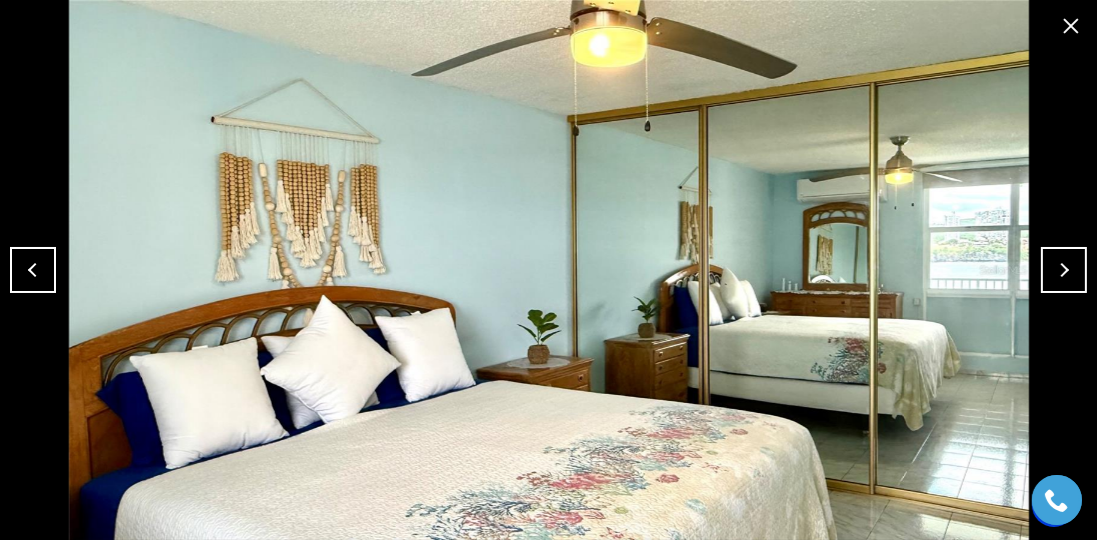 click at bounding box center [1064, 270] 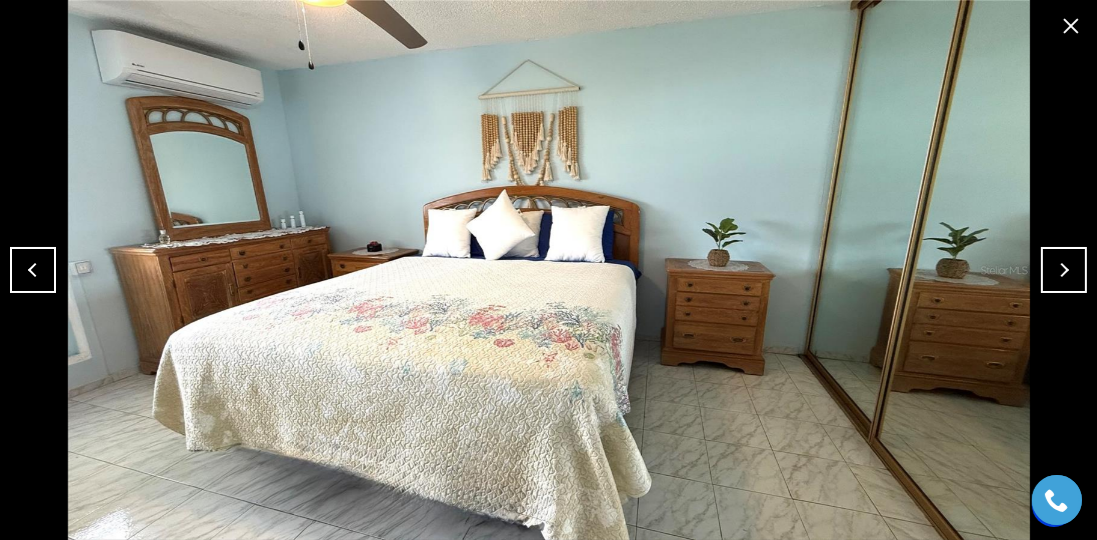 click at bounding box center (1064, 270) 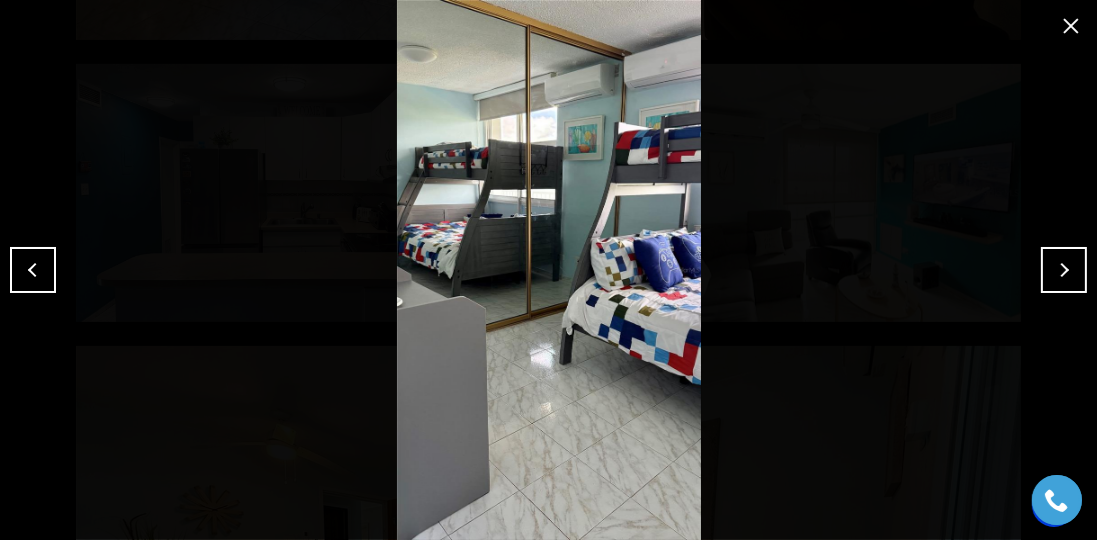 click at bounding box center (1064, 270) 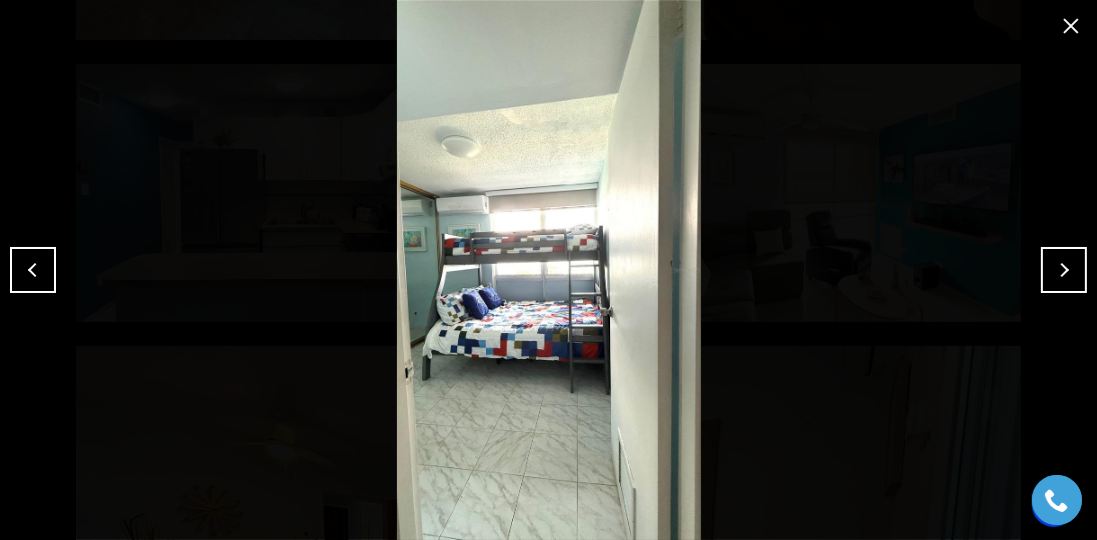 click at bounding box center [1064, 270] 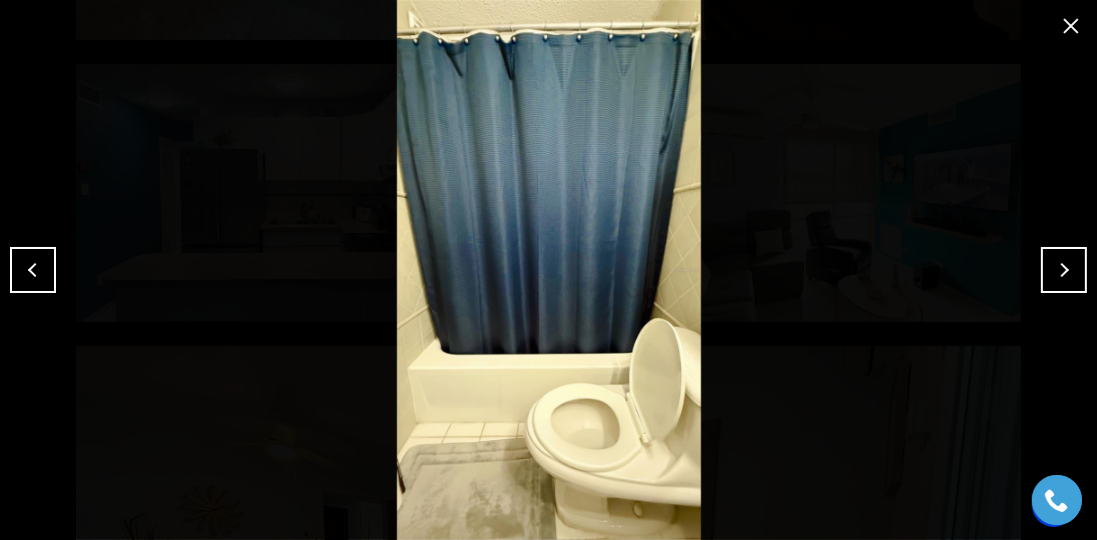 click at bounding box center [1064, 270] 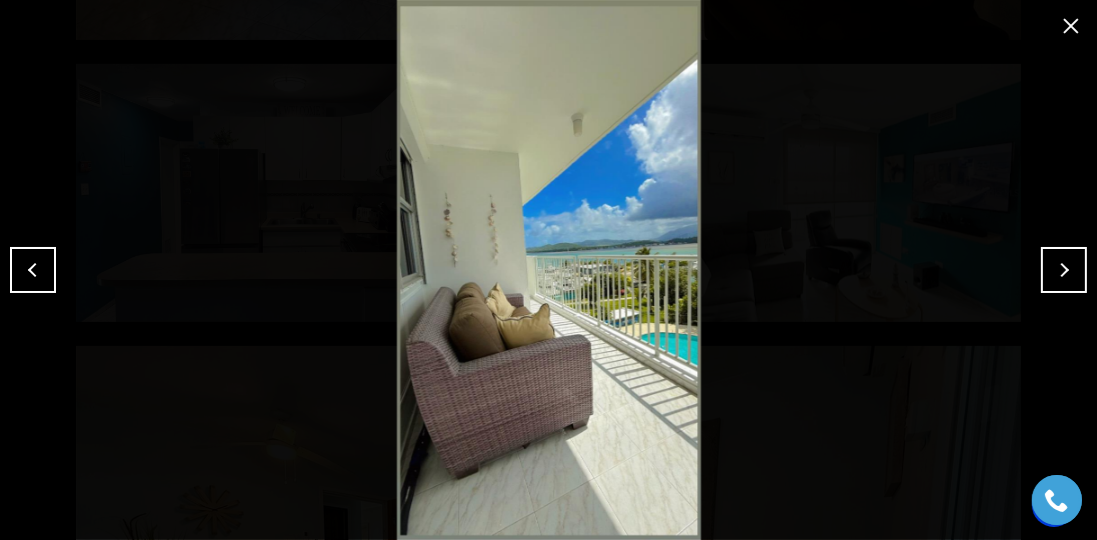 click at bounding box center [1064, 270] 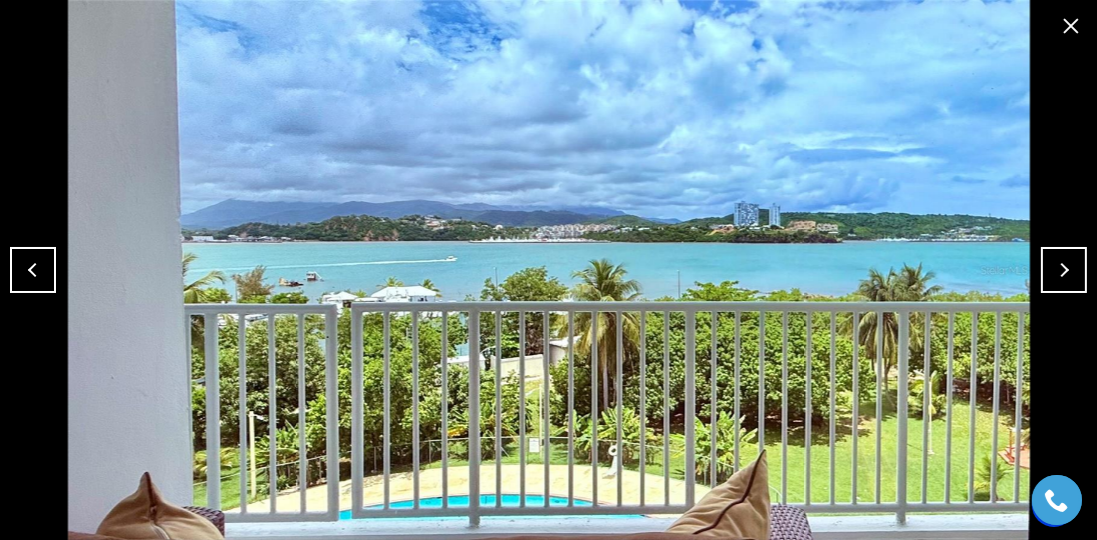 click at bounding box center [33, 270] 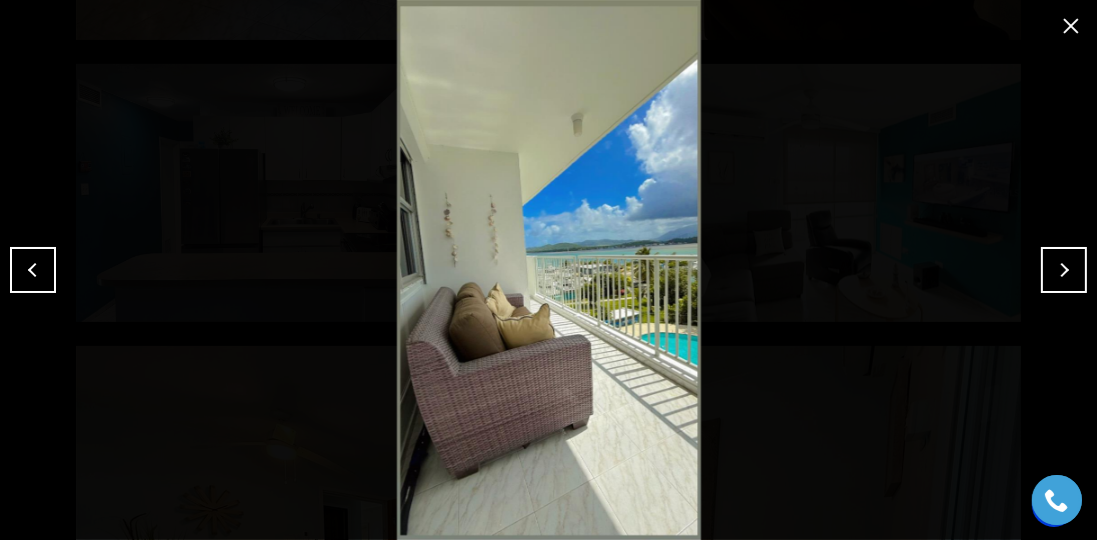 click at bounding box center (1064, 270) 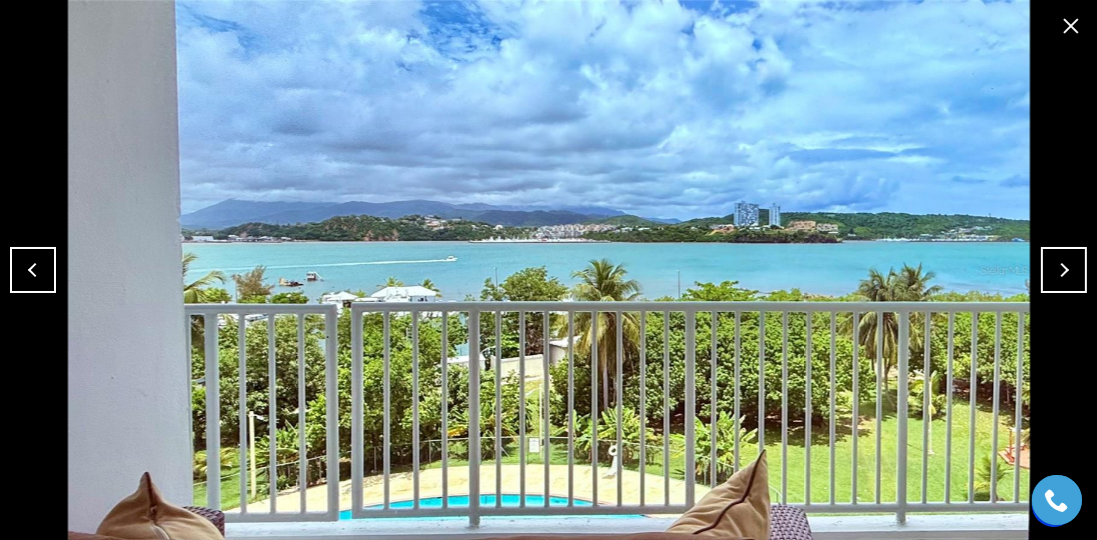 click at bounding box center [1064, 270] 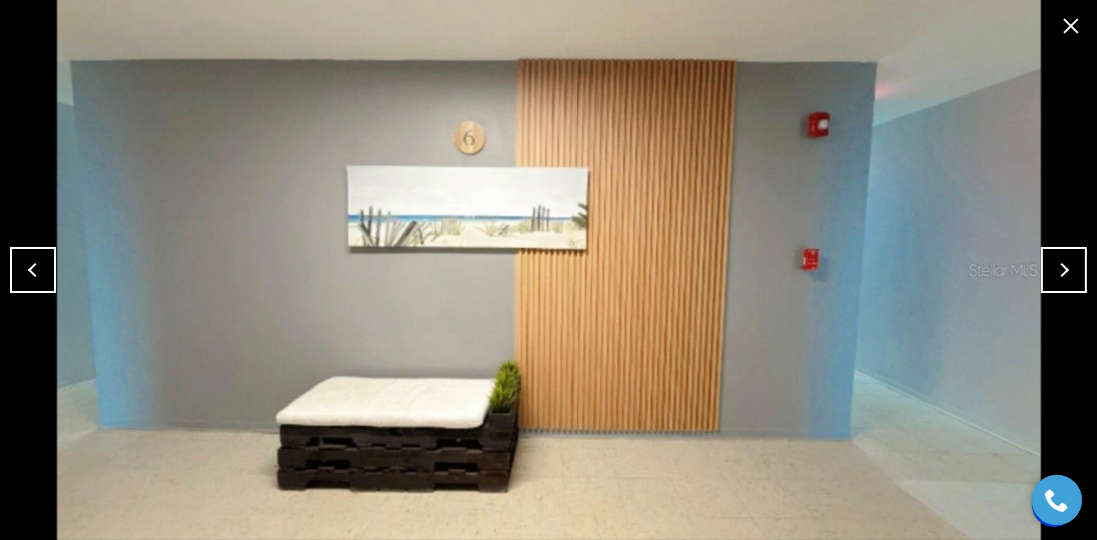 click at bounding box center [1064, 270] 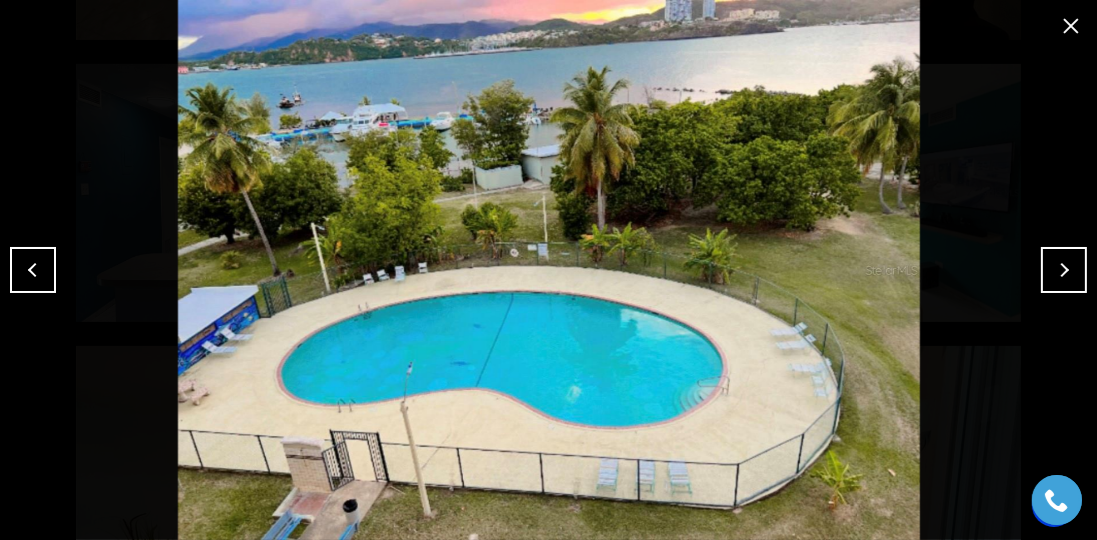 click at bounding box center (1064, 270) 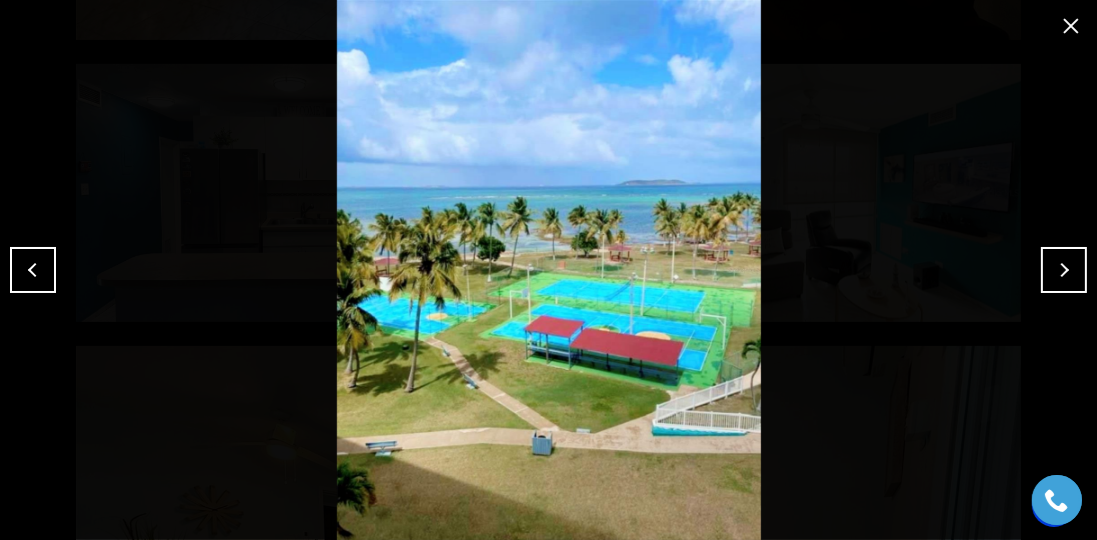 click at bounding box center (1064, 270) 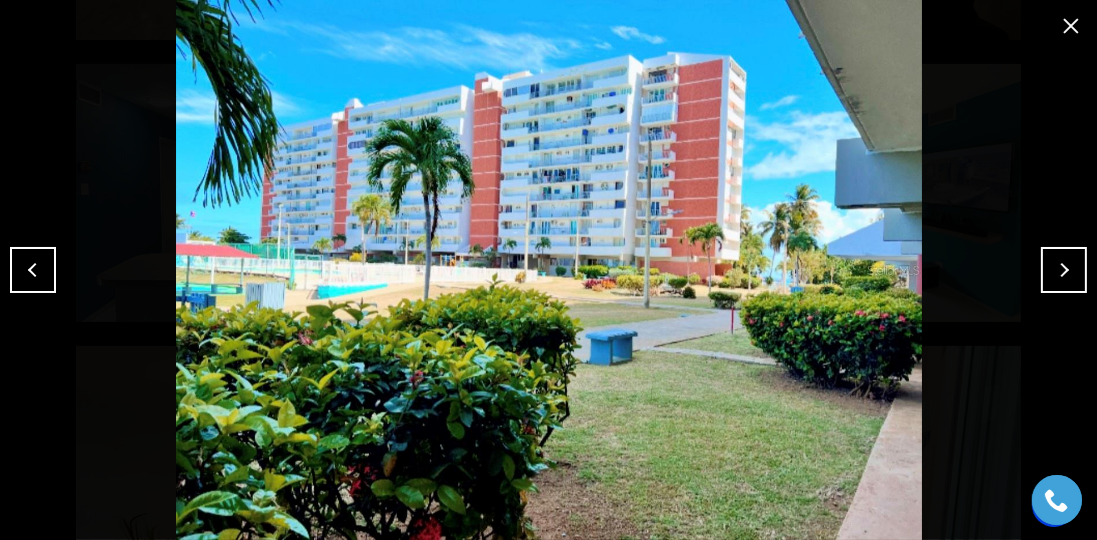 click at bounding box center (1064, 270) 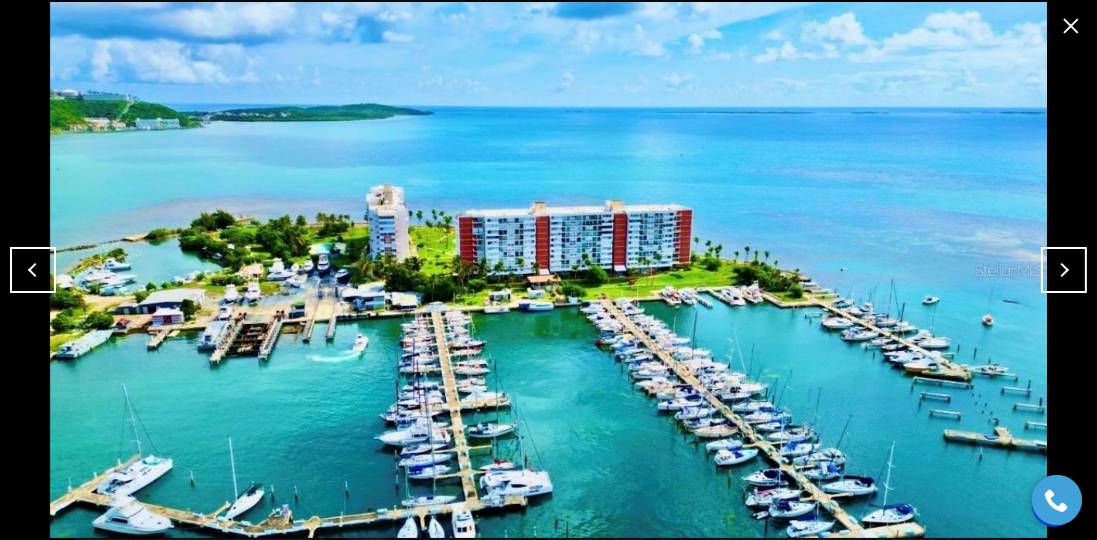 click at bounding box center [1064, 270] 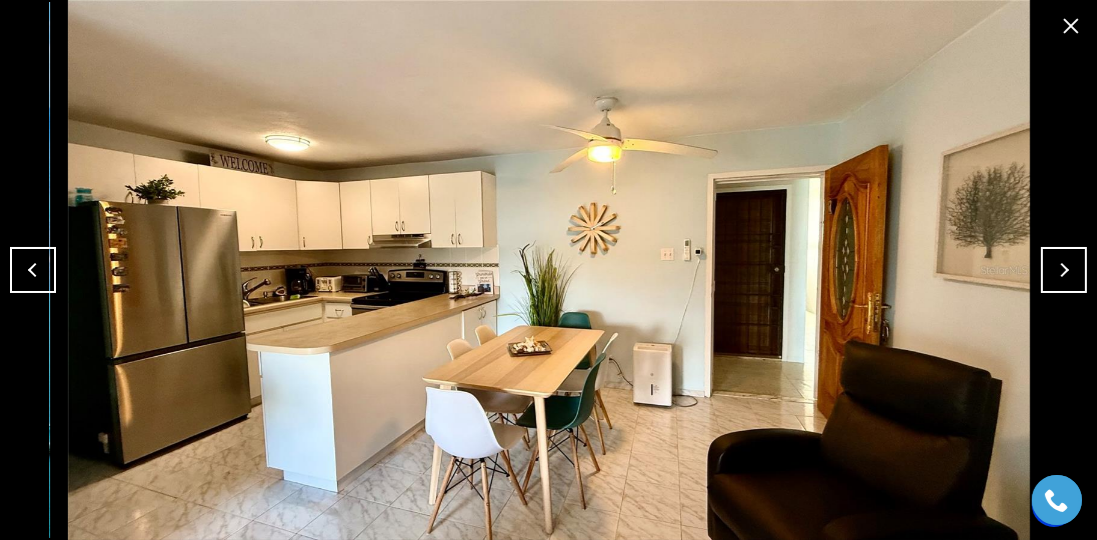 click at bounding box center [1064, 270] 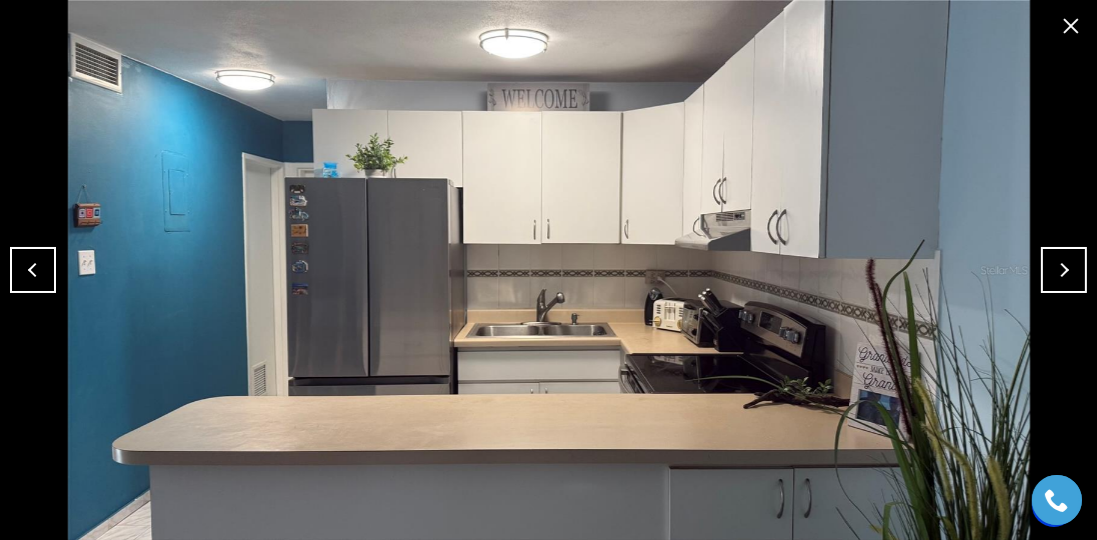 click at bounding box center [33, 270] 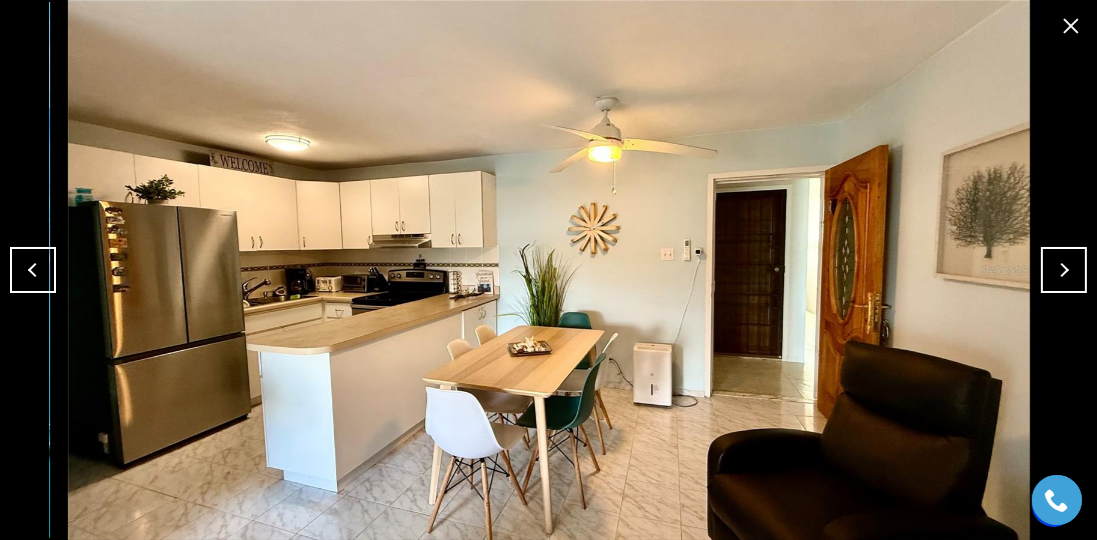 click at bounding box center (549, 270) 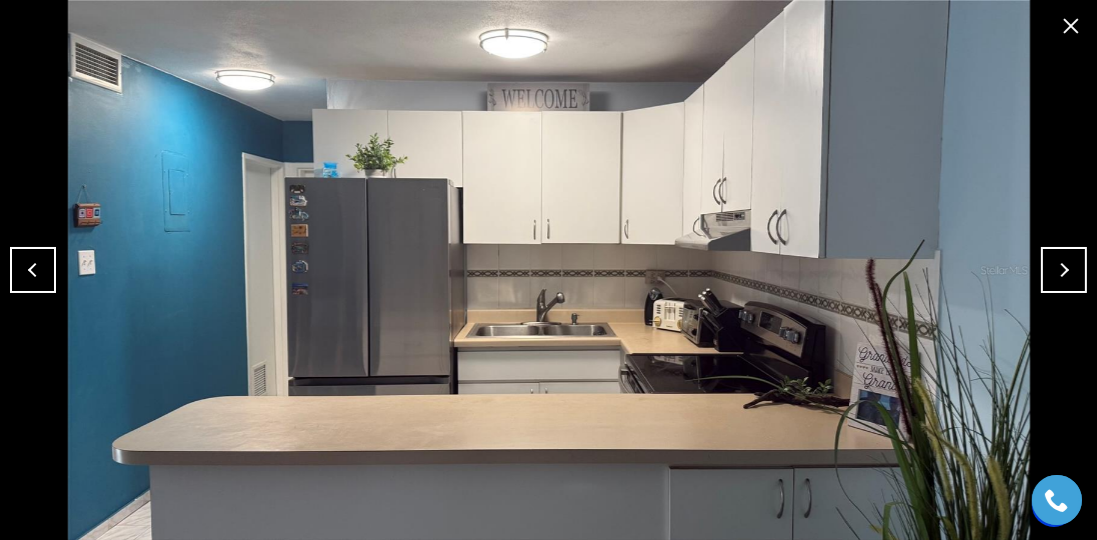 click at bounding box center [1064, 270] 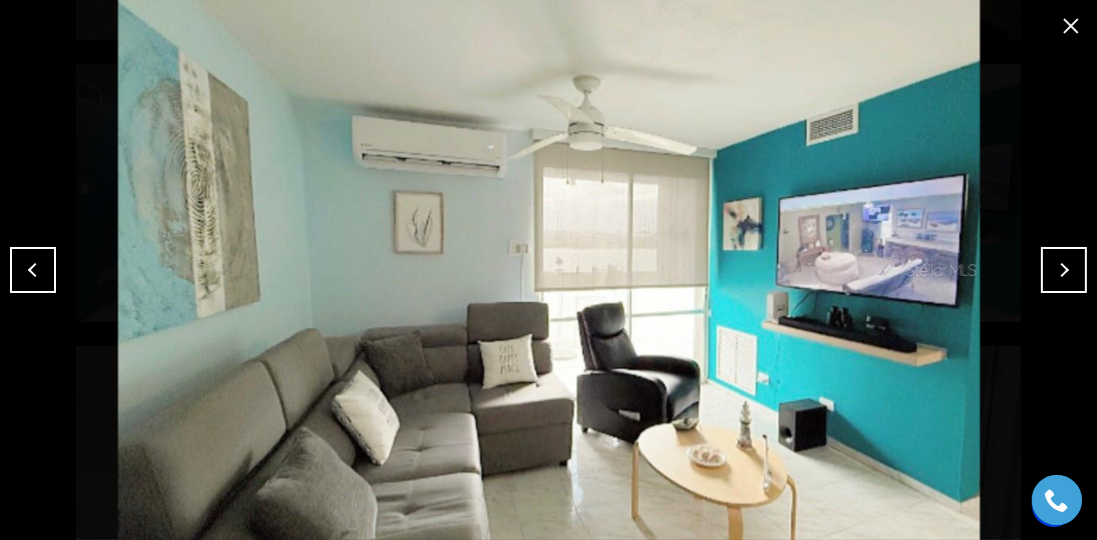 click at bounding box center [1064, 270] 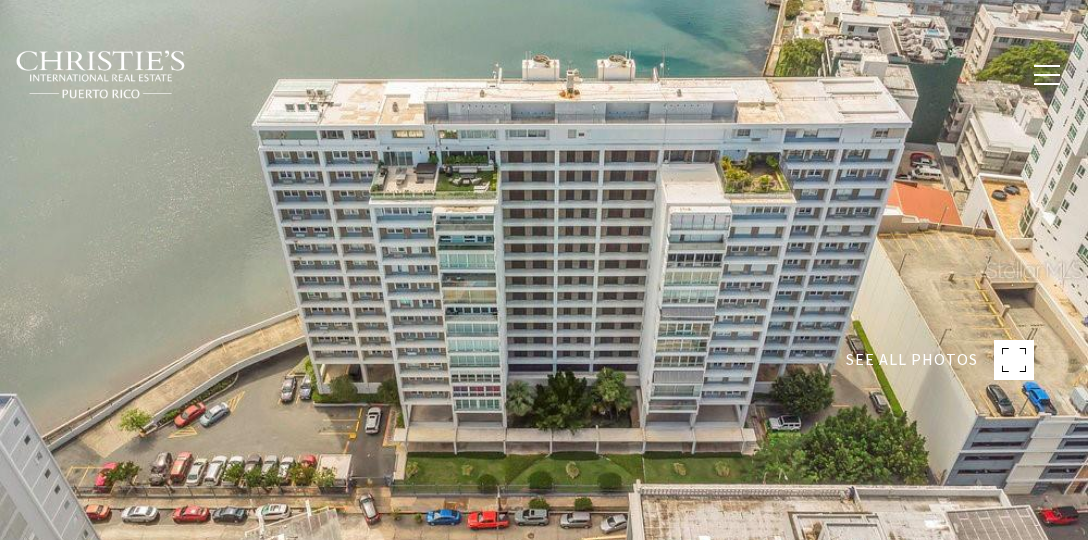 scroll, scrollTop: 228, scrollLeft: 0, axis: vertical 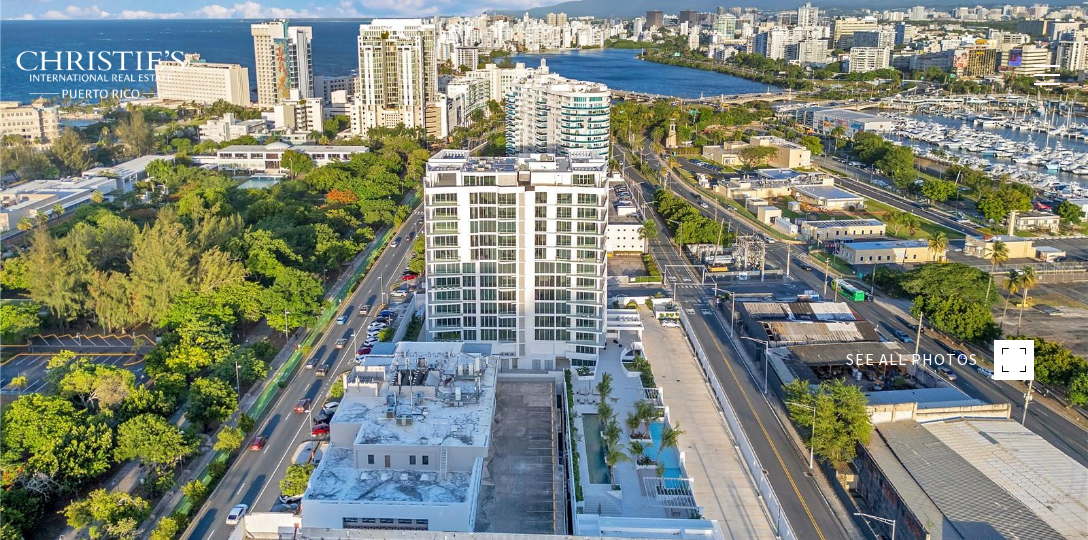 type on "**********" 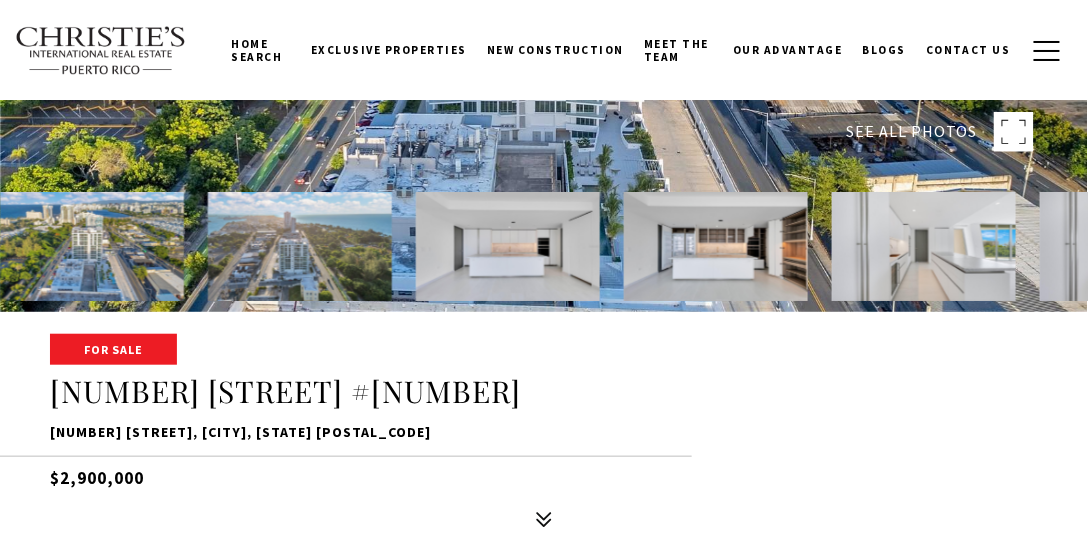 scroll, scrollTop: 228, scrollLeft: 0, axis: vertical 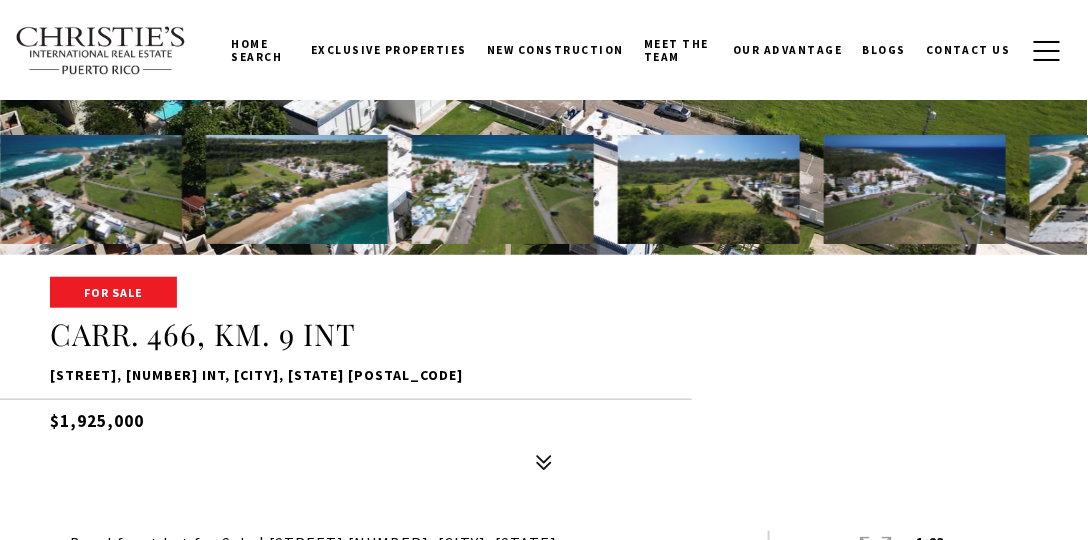 type on "**********" 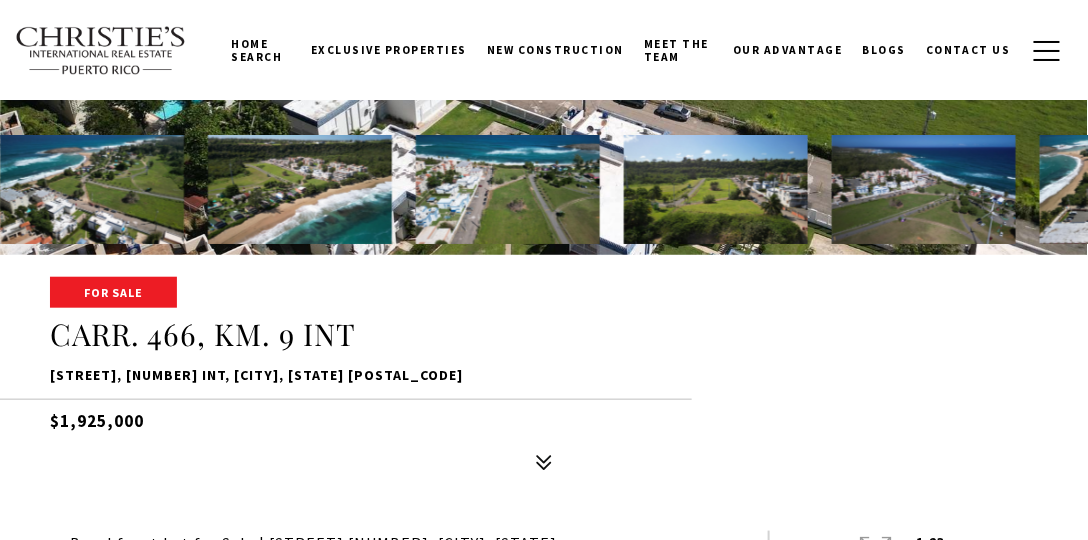 scroll, scrollTop: 285, scrollLeft: 0, axis: vertical 